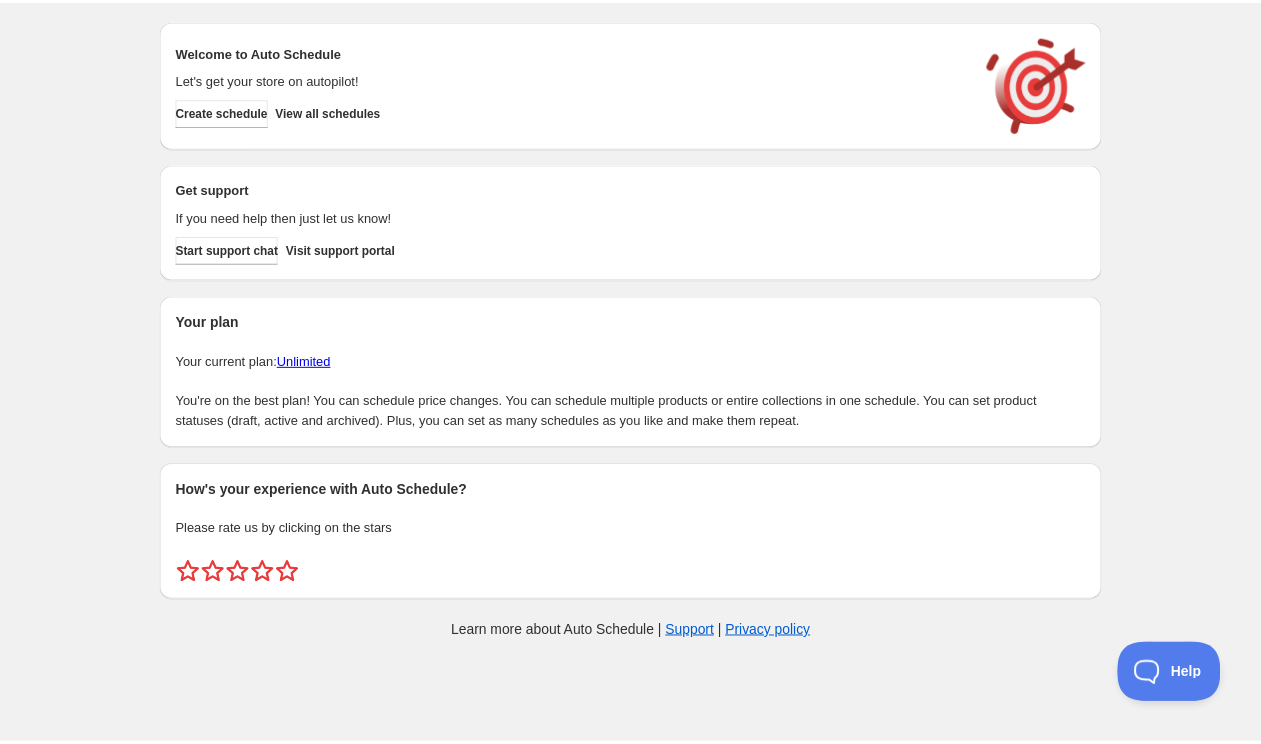scroll, scrollTop: 0, scrollLeft: 0, axis: both 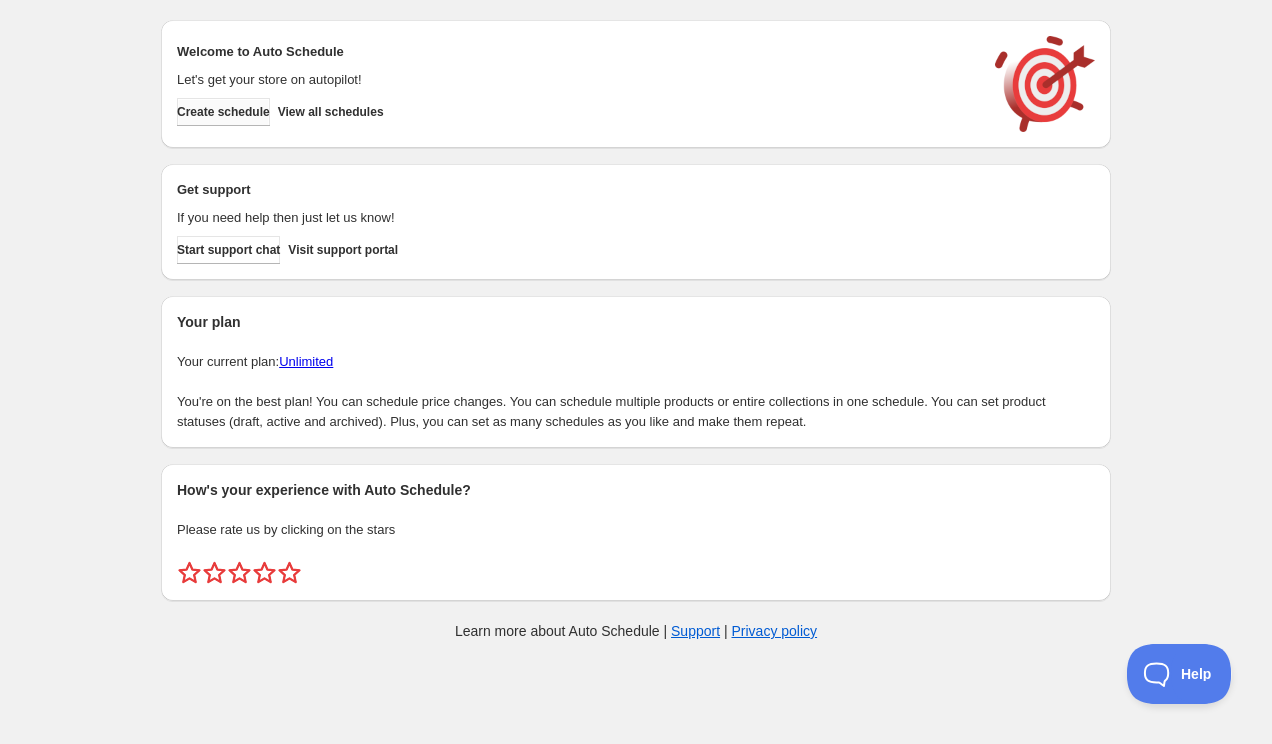 click on "Create schedule" at bounding box center (223, 112) 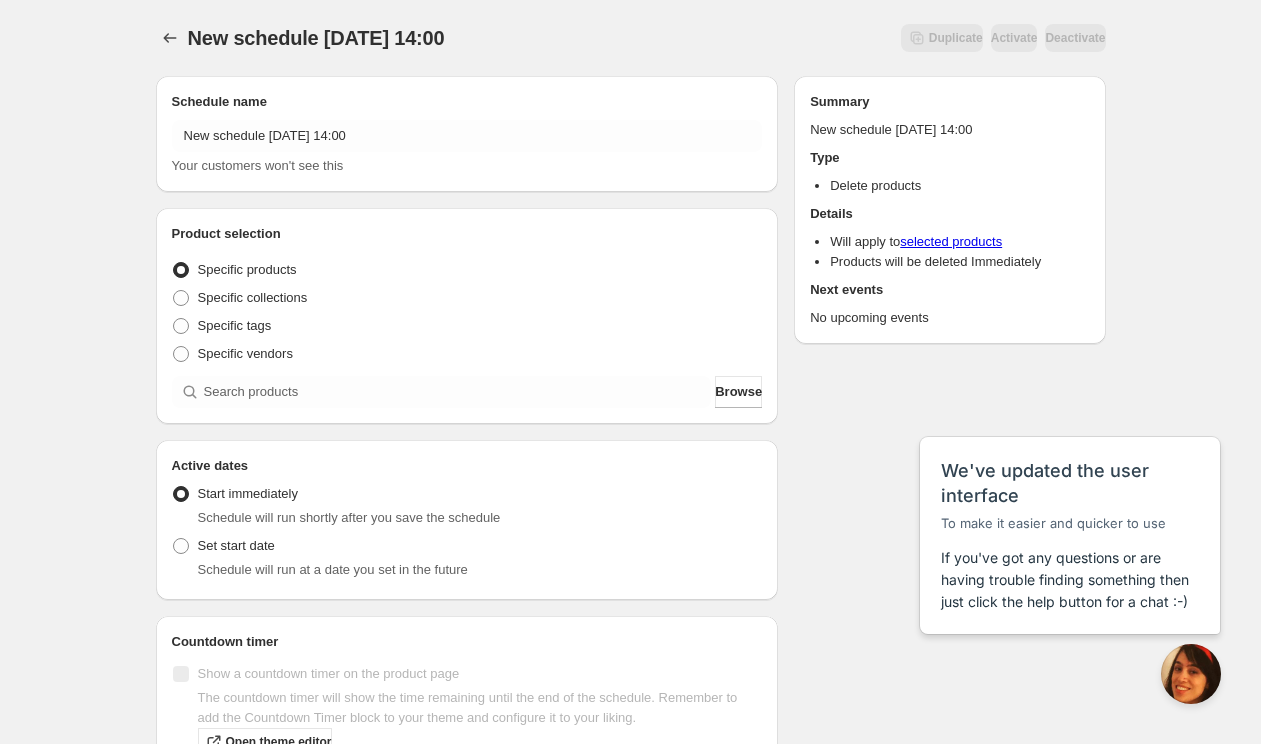 scroll, scrollTop: 0, scrollLeft: 0, axis: both 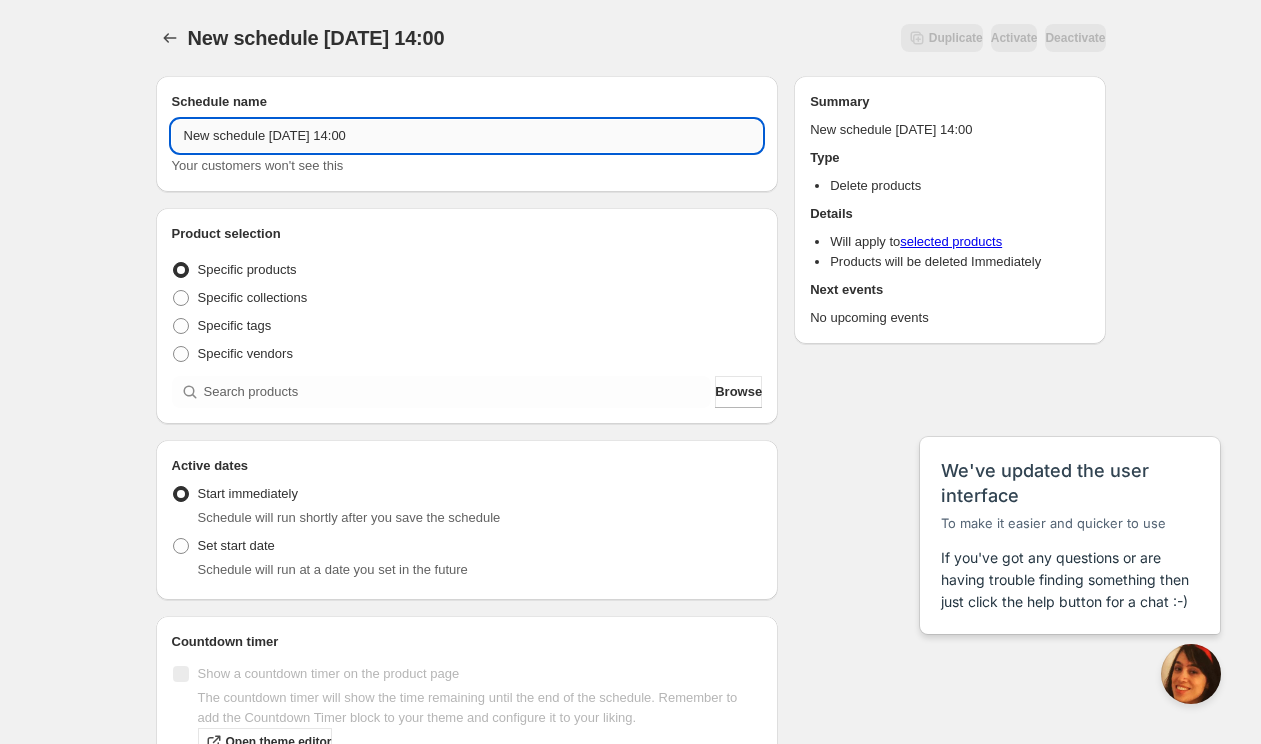 click on "New schedule [DATE] 14:00" at bounding box center [467, 136] 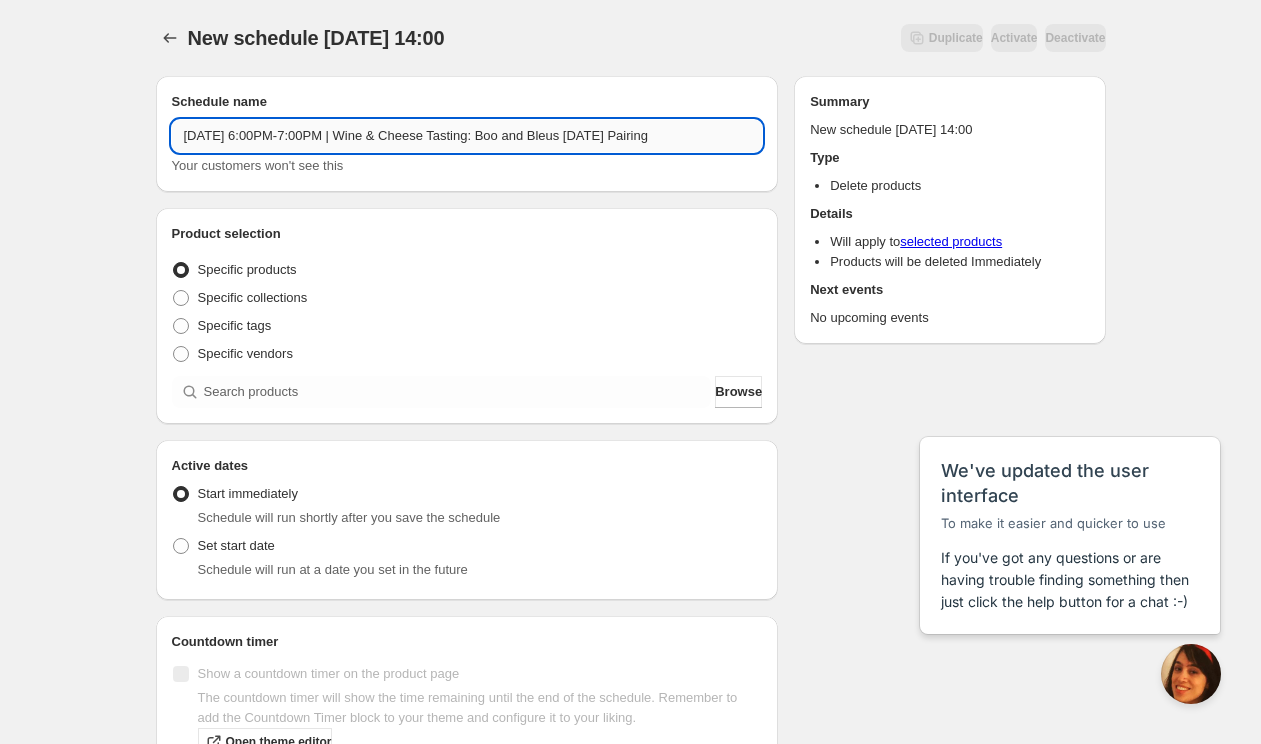 scroll, scrollTop: 0, scrollLeft: 56, axis: horizontal 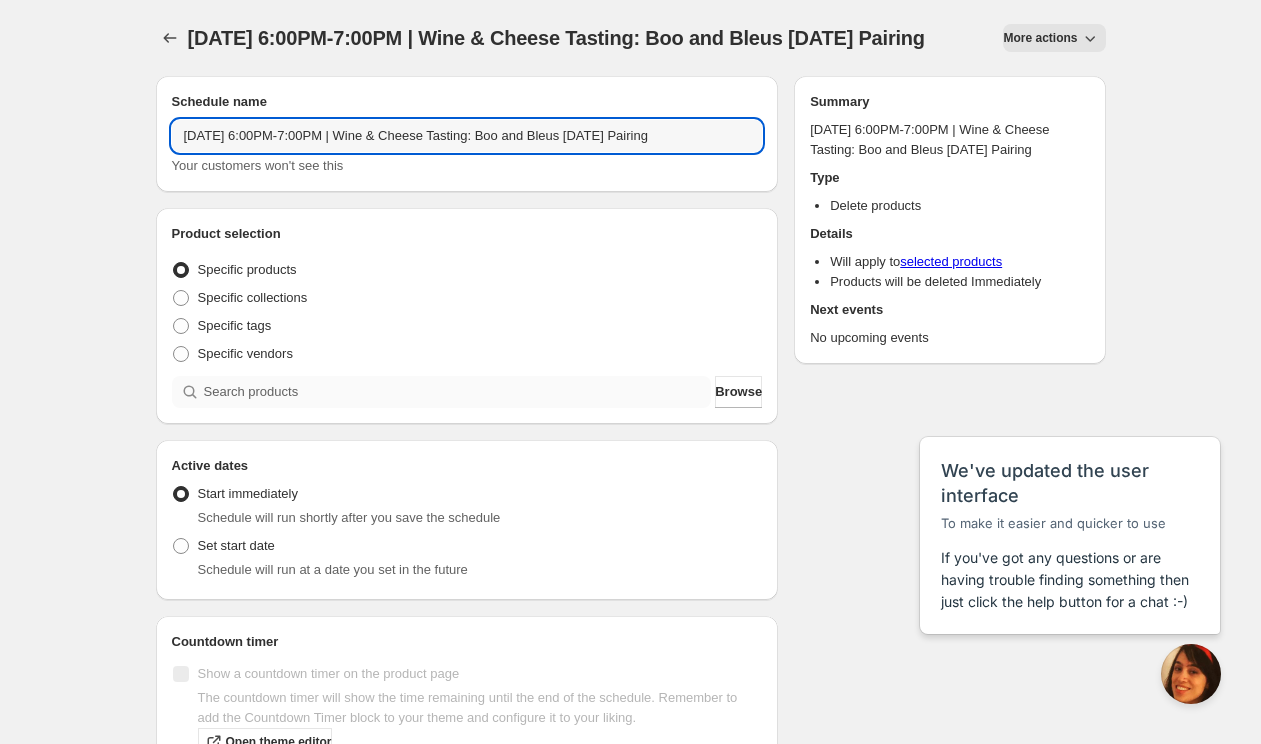 type on "[DATE] 6:00PM-7:00PM | Wine & Cheese Tasting: Boo and Bleus [DATE] Pairing" 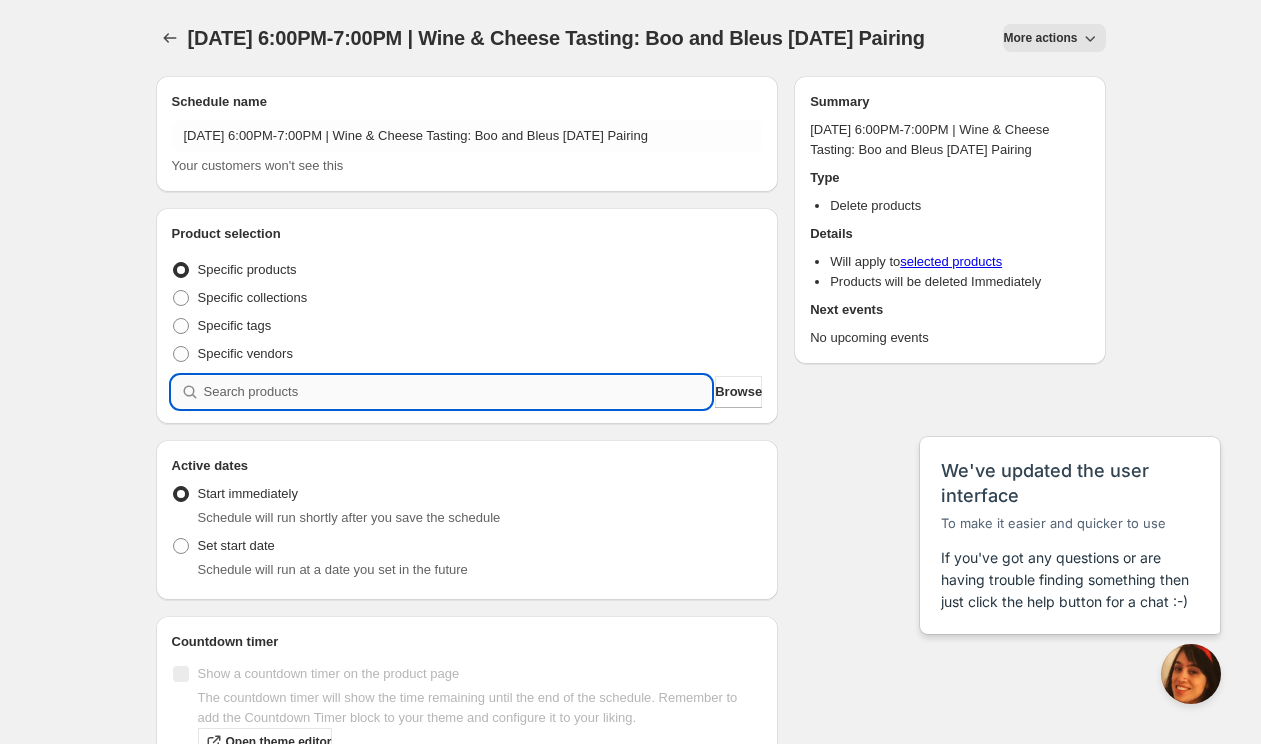 click at bounding box center [458, 392] 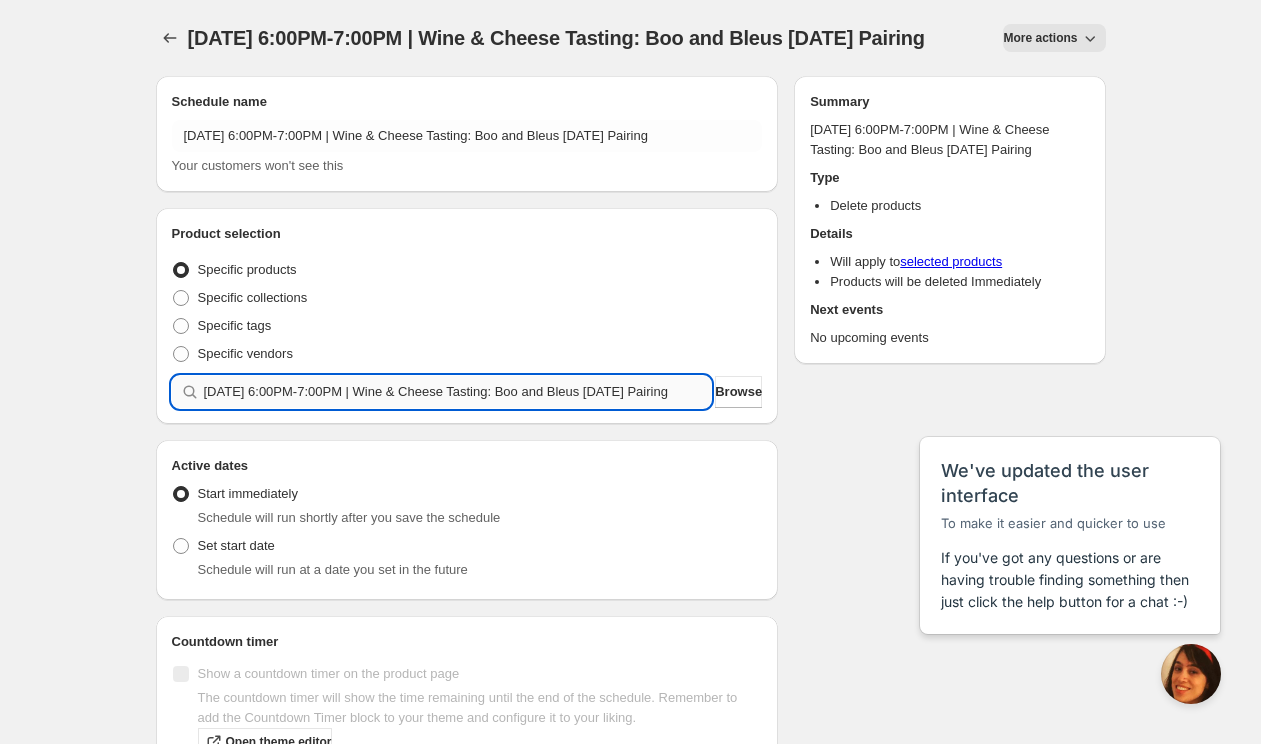 type 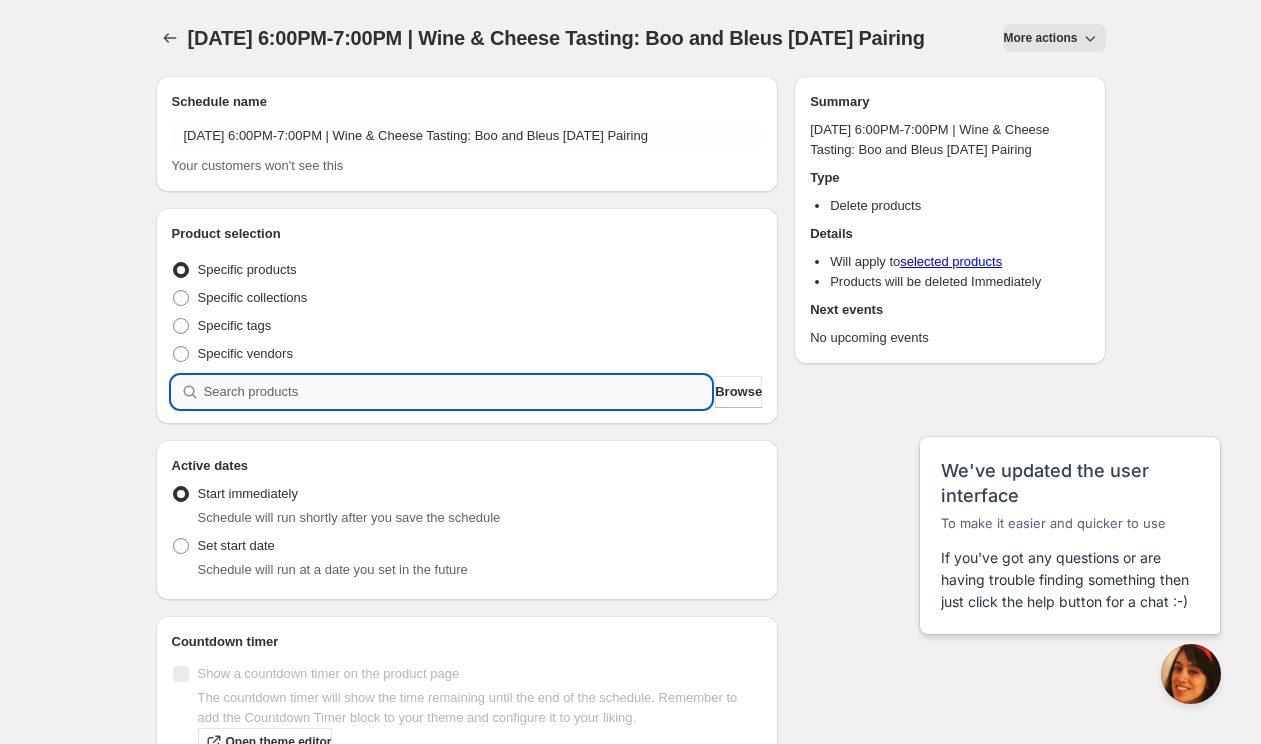 scroll, scrollTop: 0, scrollLeft: 0, axis: both 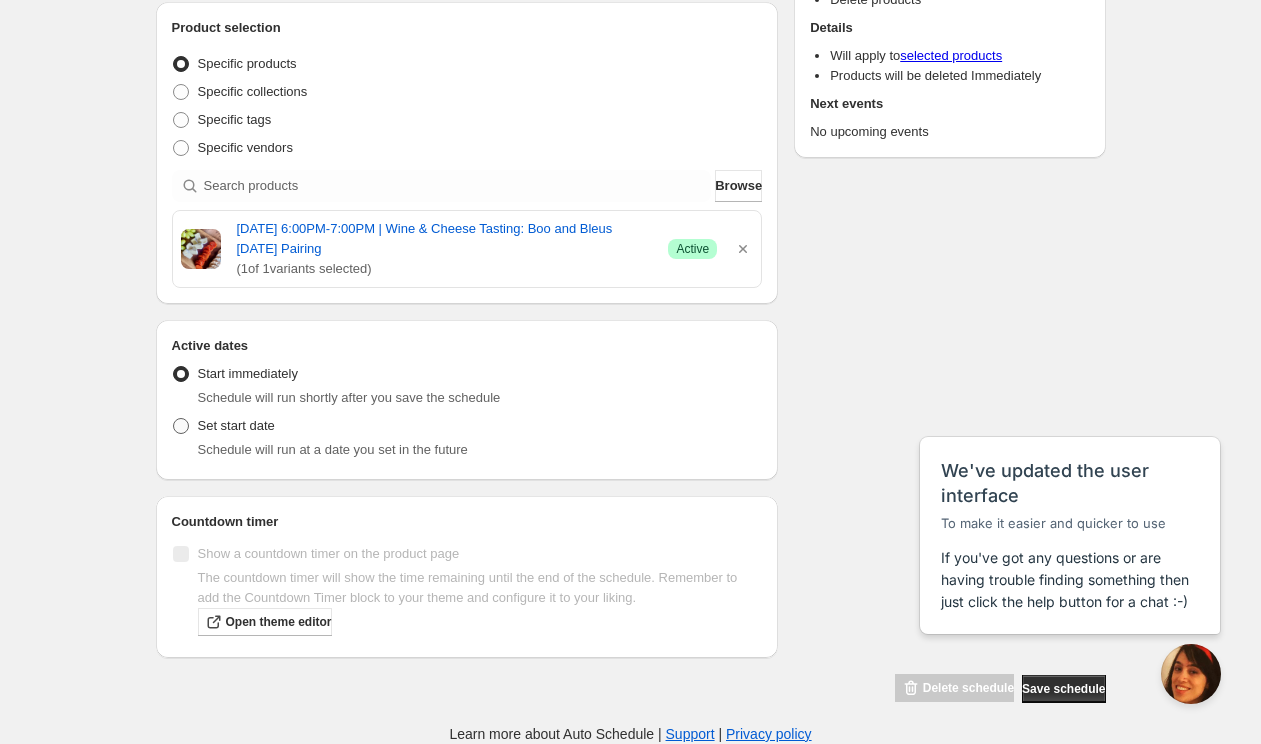 click on "Set start date" at bounding box center [236, 425] 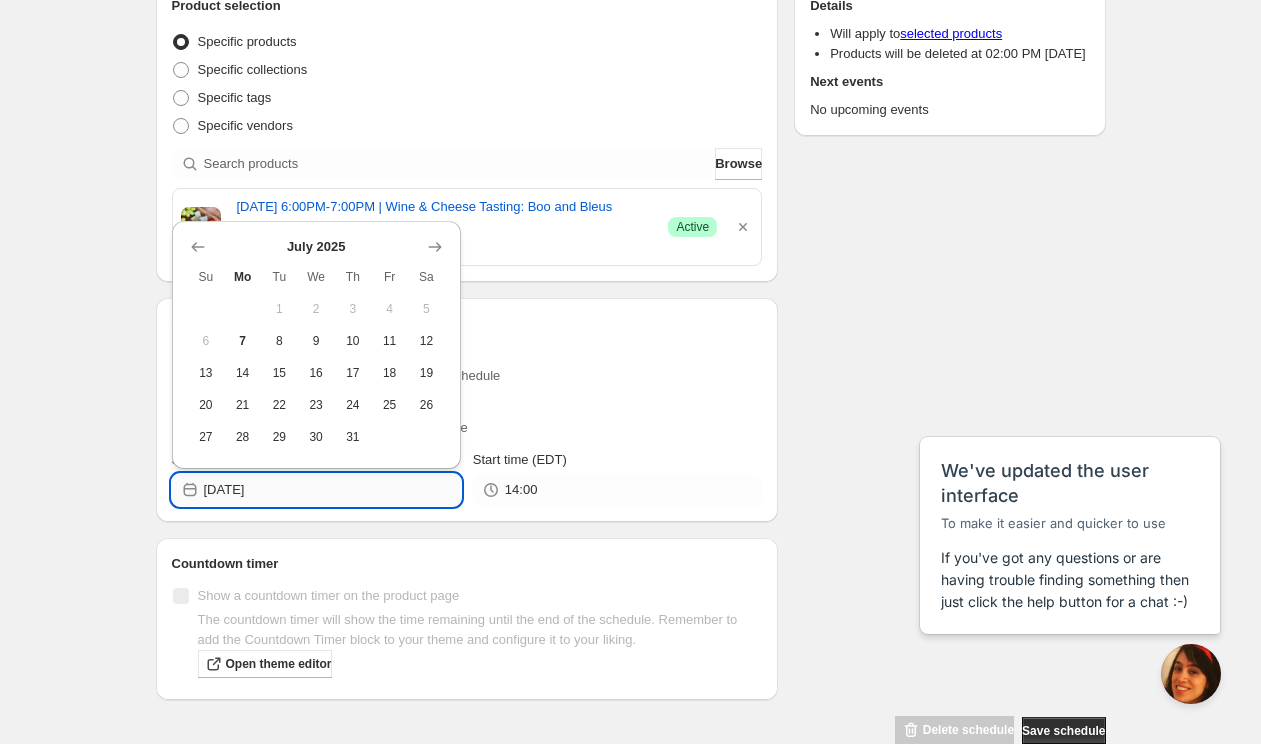 click on "[DATE]" at bounding box center [332, 490] 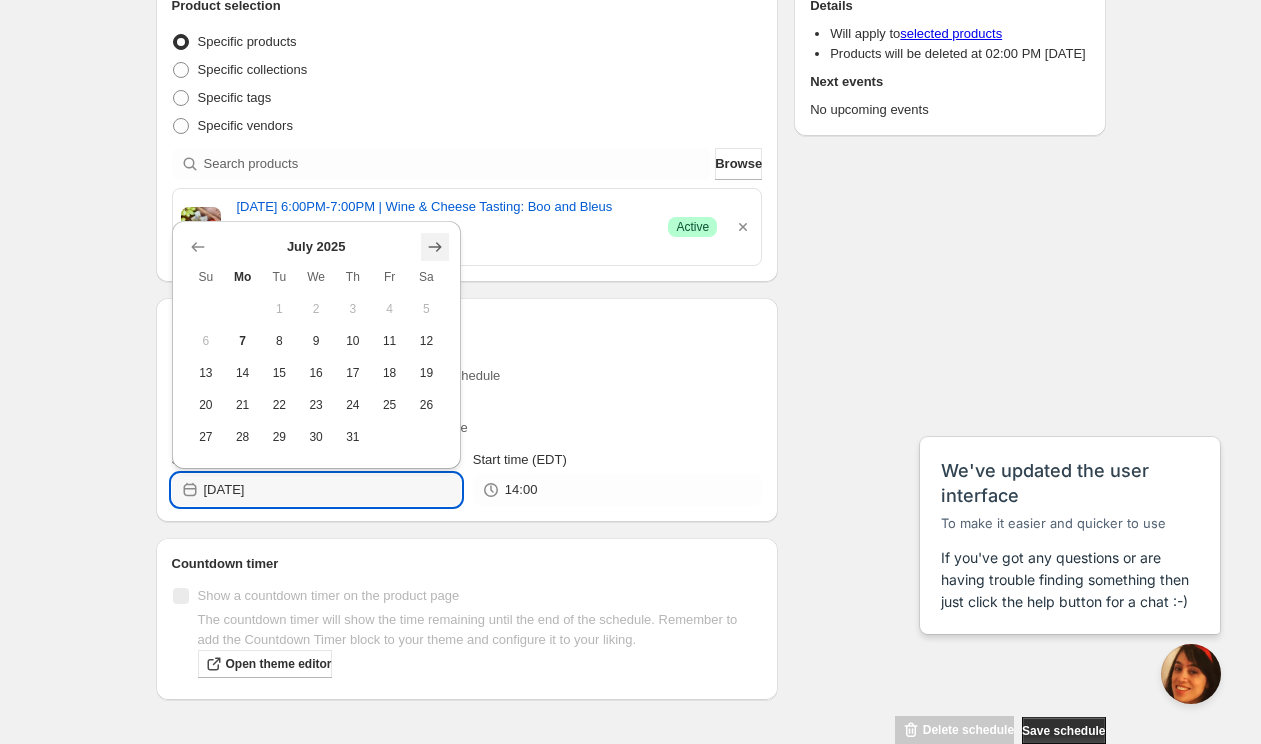 click at bounding box center [435, 247] 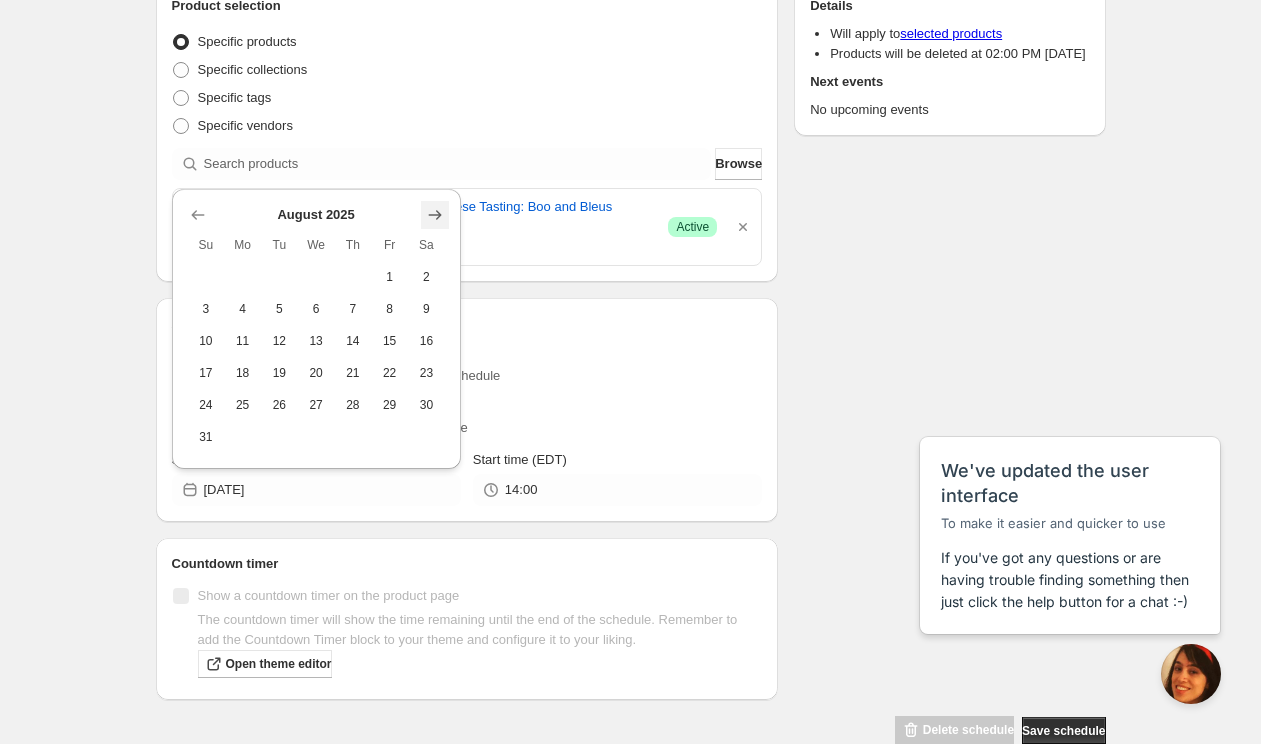 click 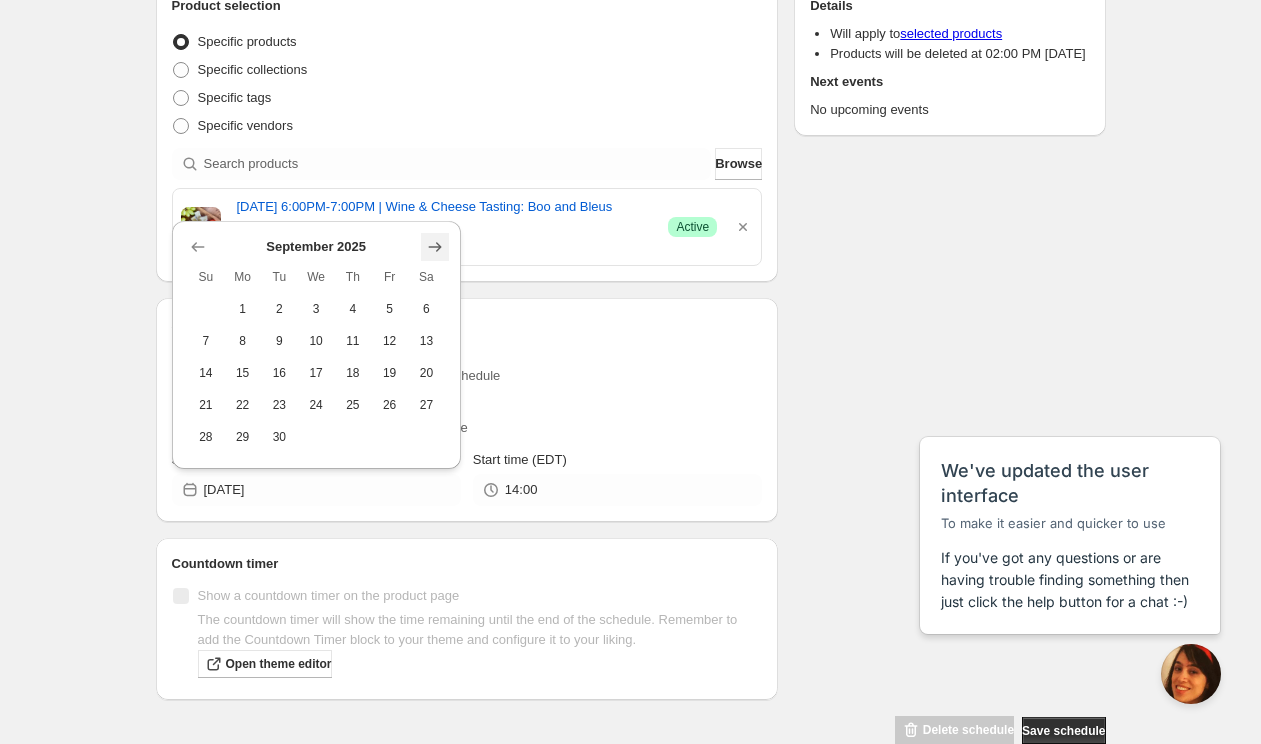 click 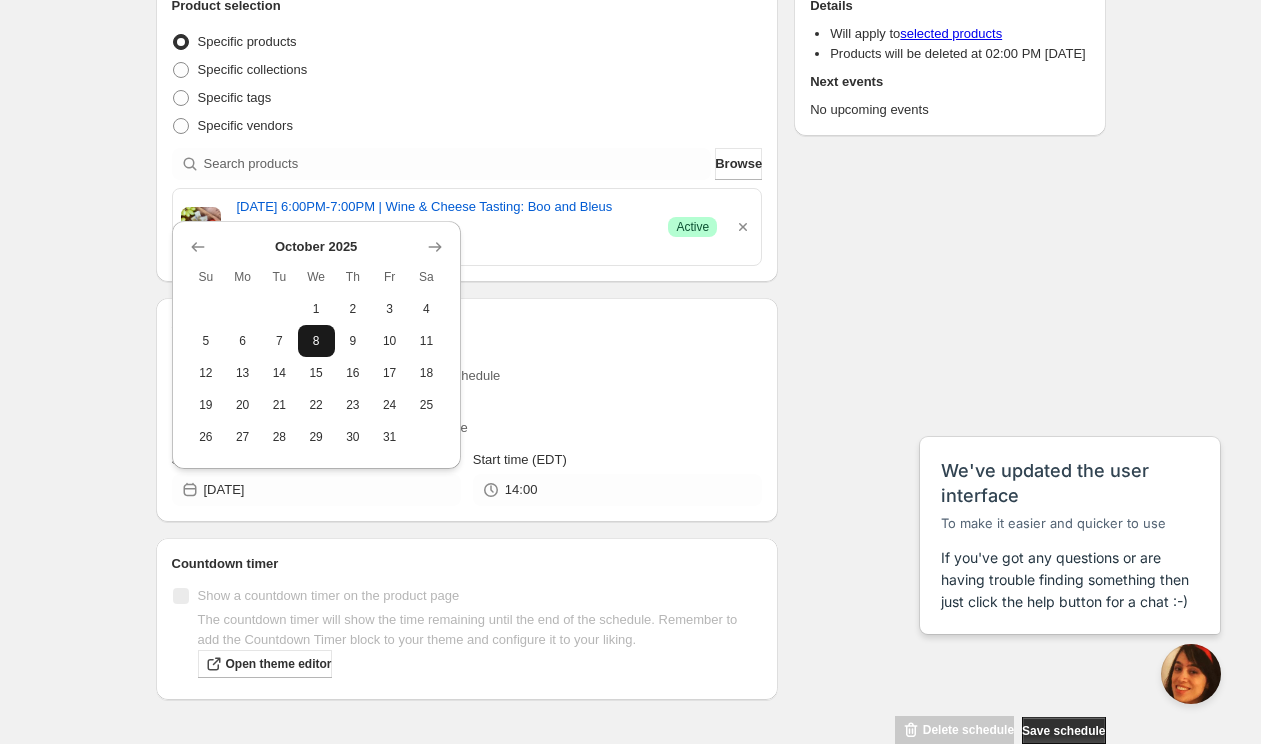 click on "8" at bounding box center (316, 341) 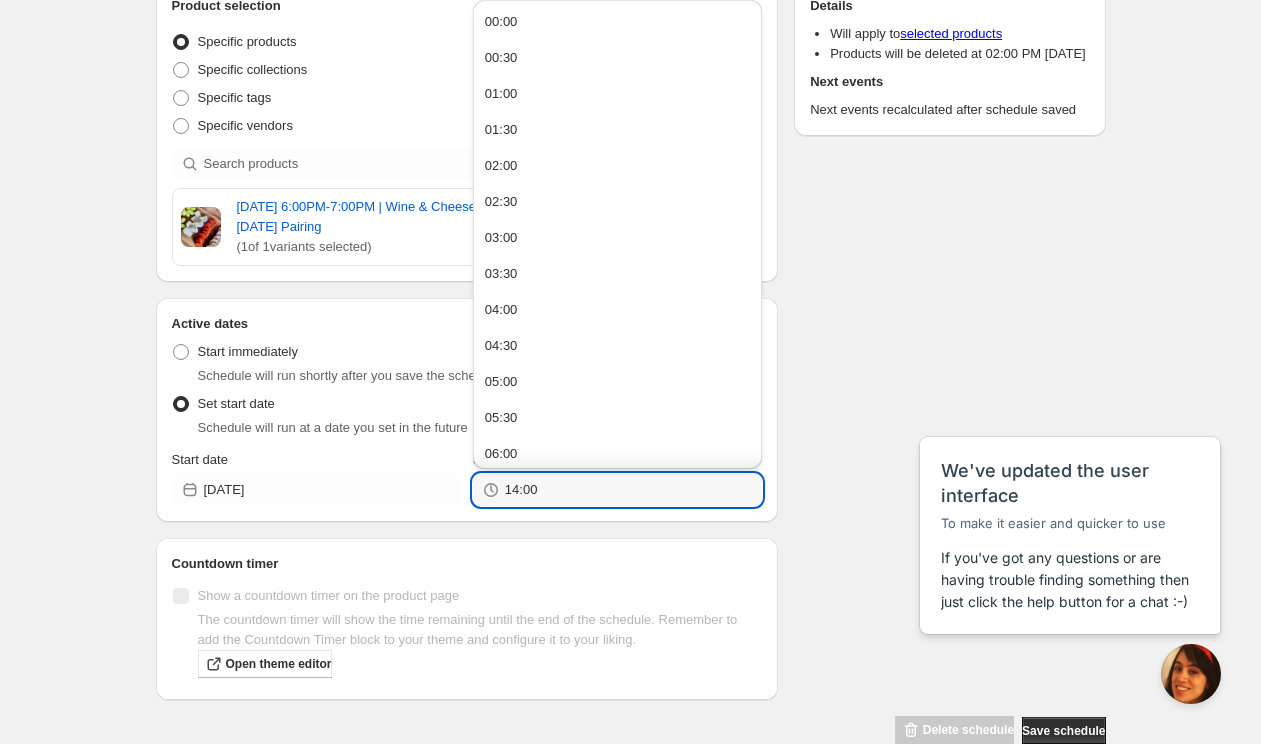 drag, startPoint x: 570, startPoint y: 523, endPoint x: 473, endPoint y: 512, distance: 97.62172 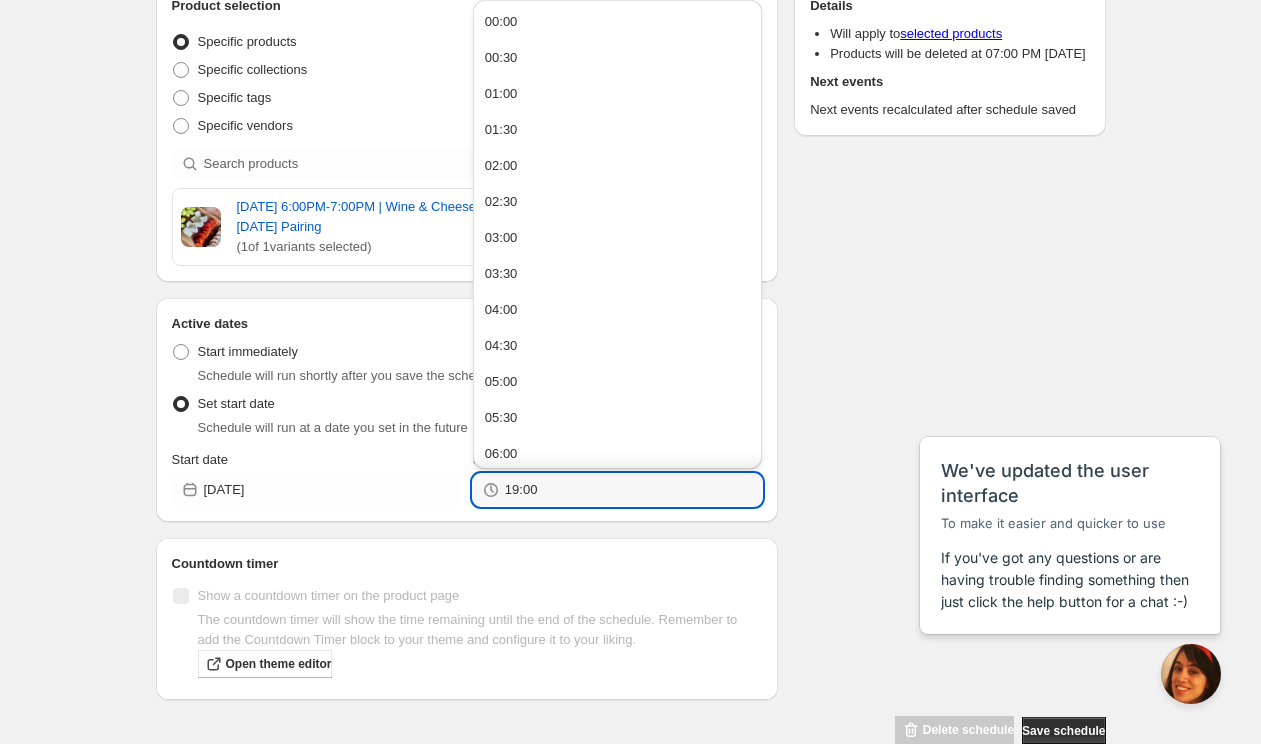 type on "19:00" 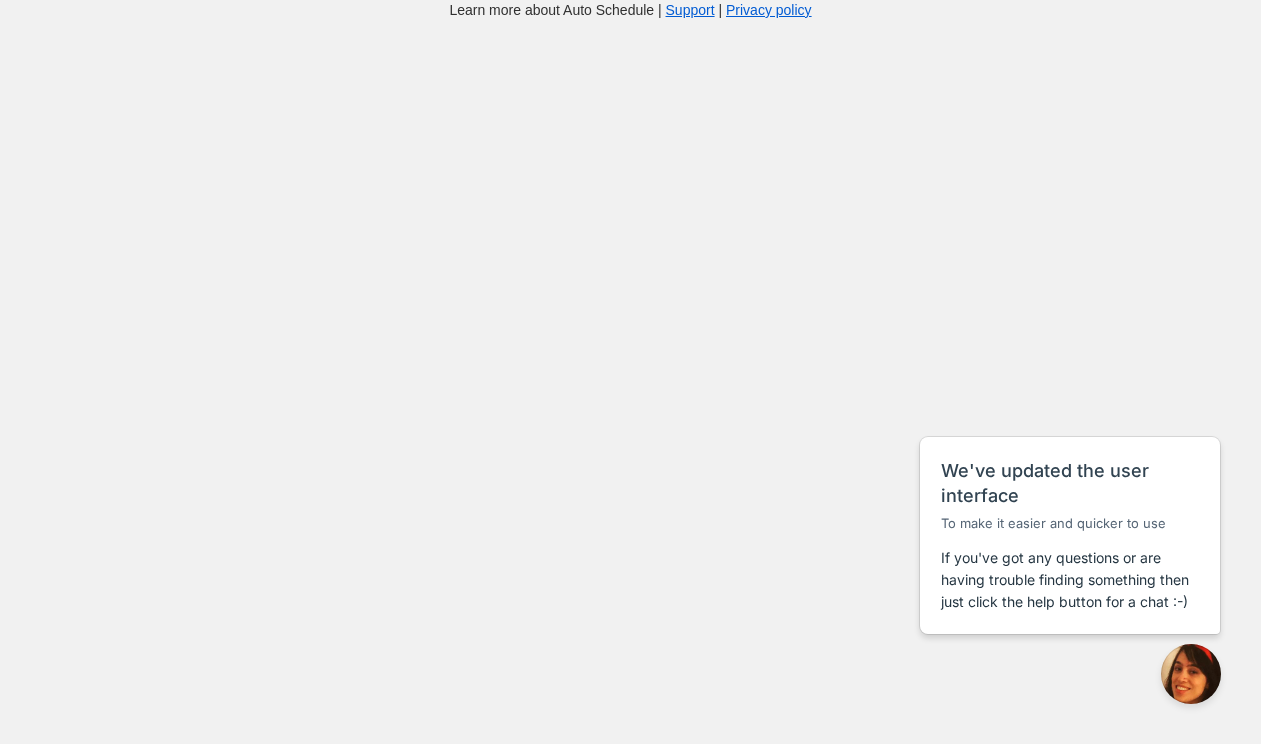 scroll, scrollTop: 0, scrollLeft: 0, axis: both 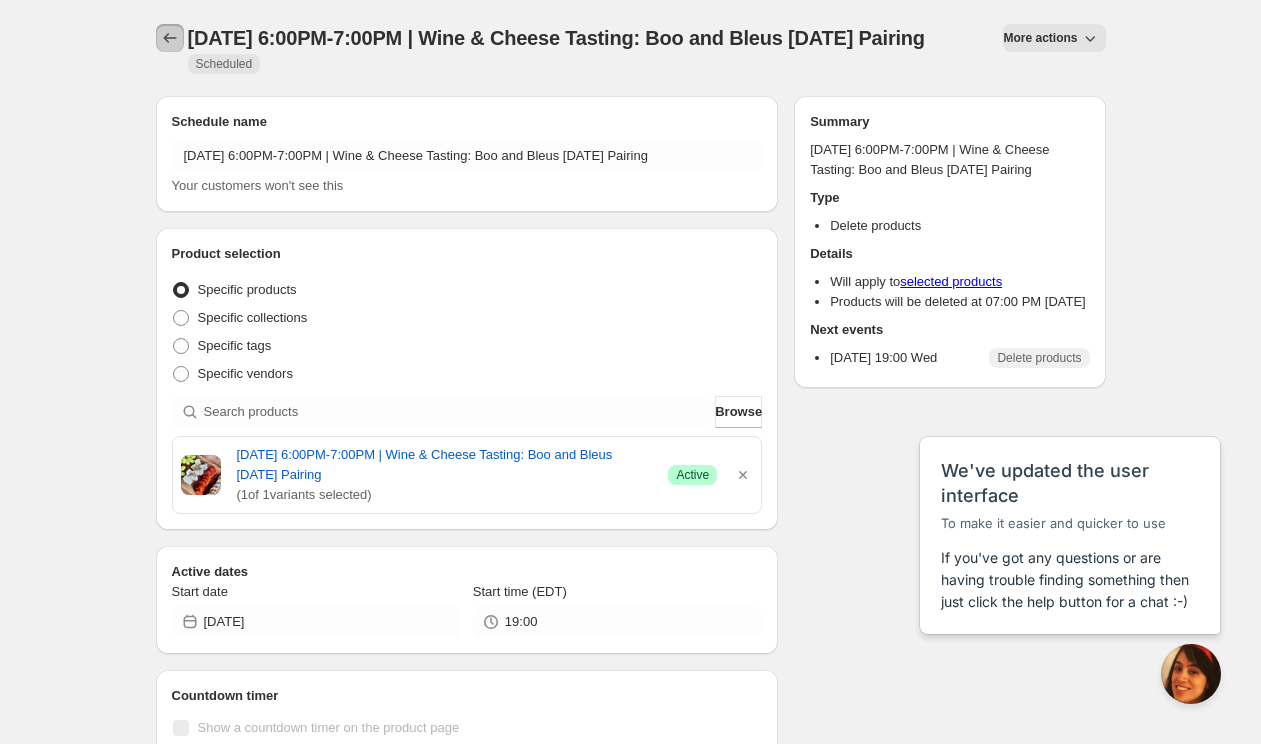 click 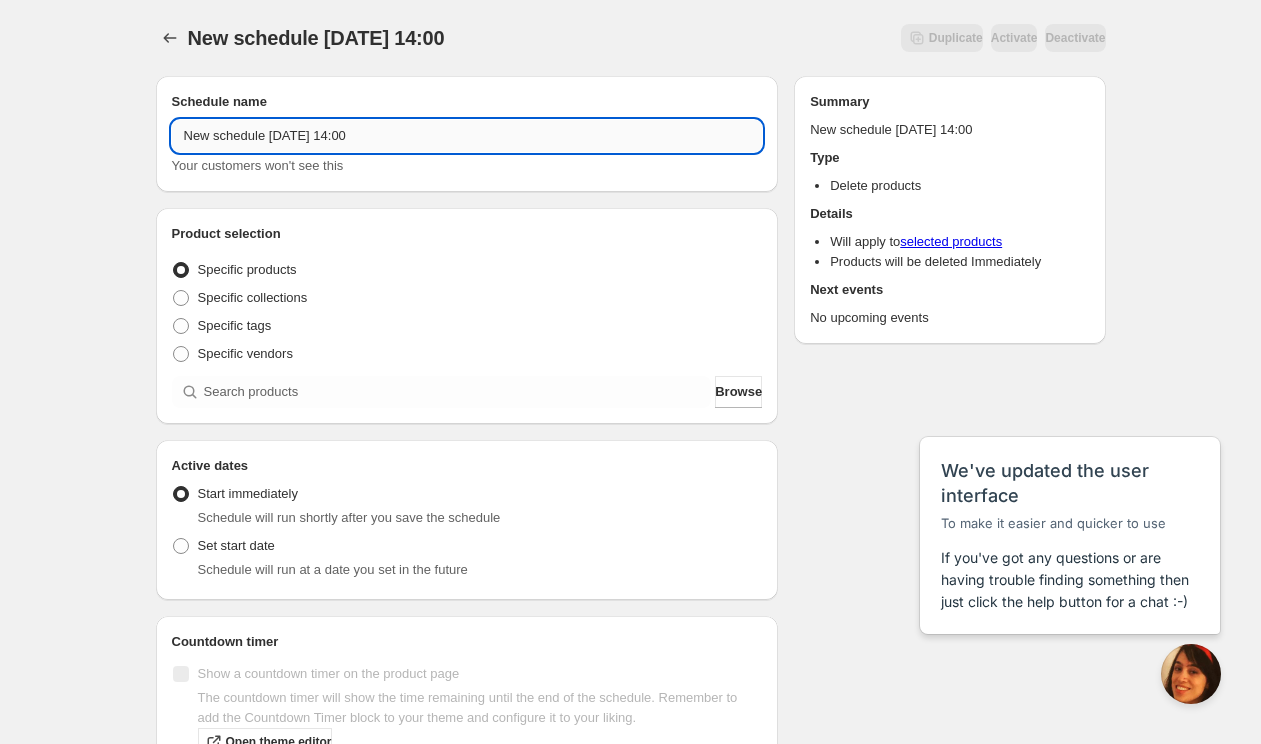 click on "New schedule [DATE] 14:00" at bounding box center (467, 136) 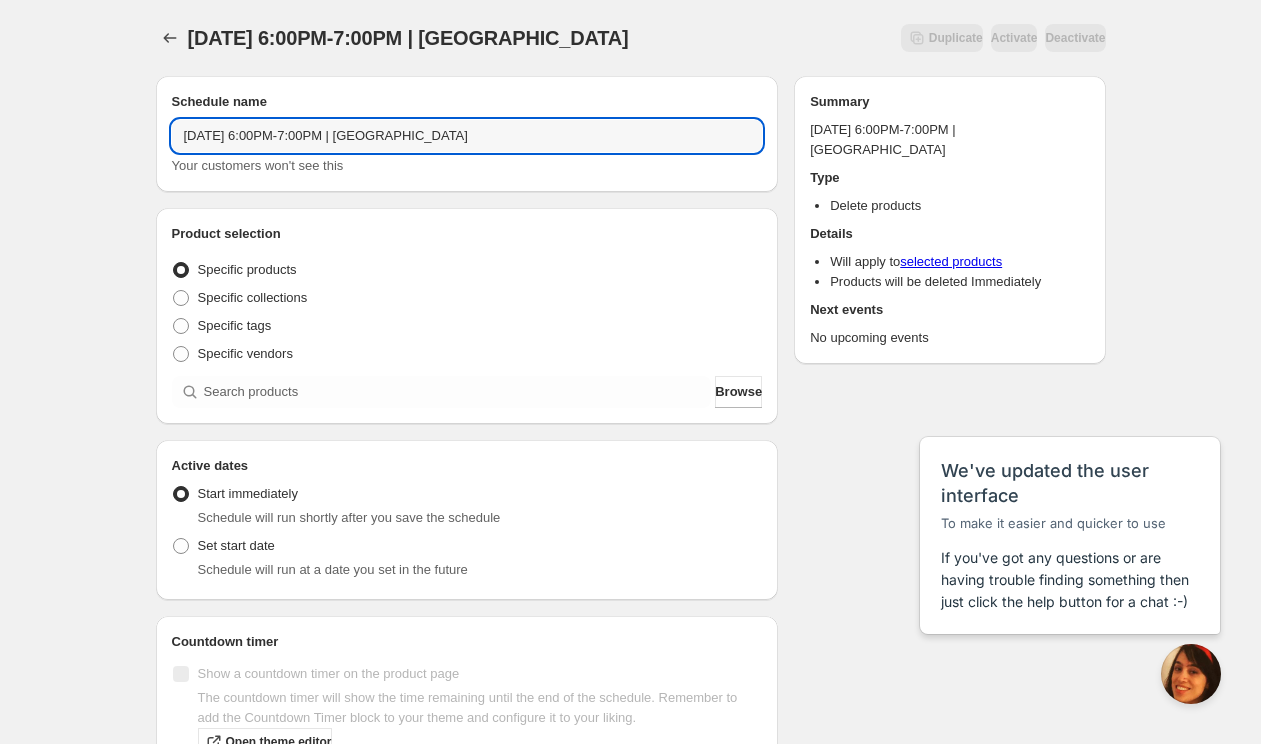 type on "[DATE] 6:00PM-7:00PM | [GEOGRAPHIC_DATA]" 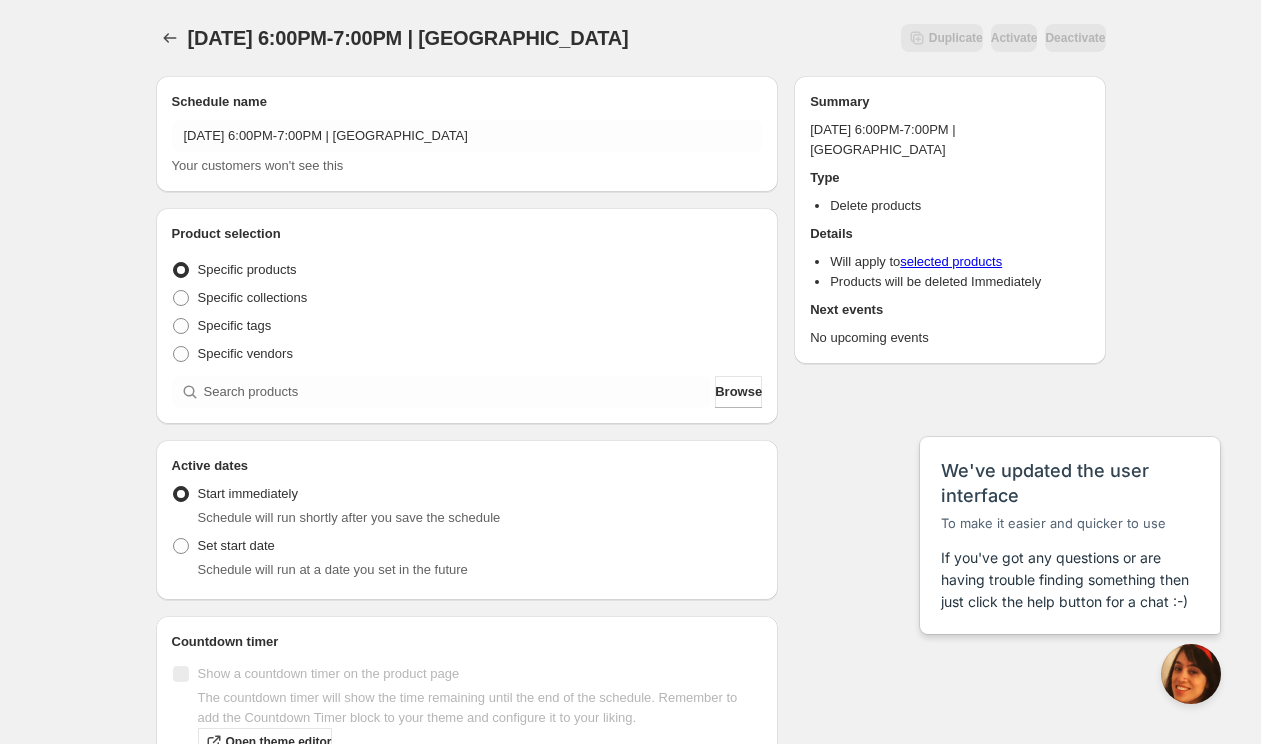 click on "Product selection Entity type Specific products Specific collections Specific tags Specific vendors Browse" at bounding box center [467, 316] 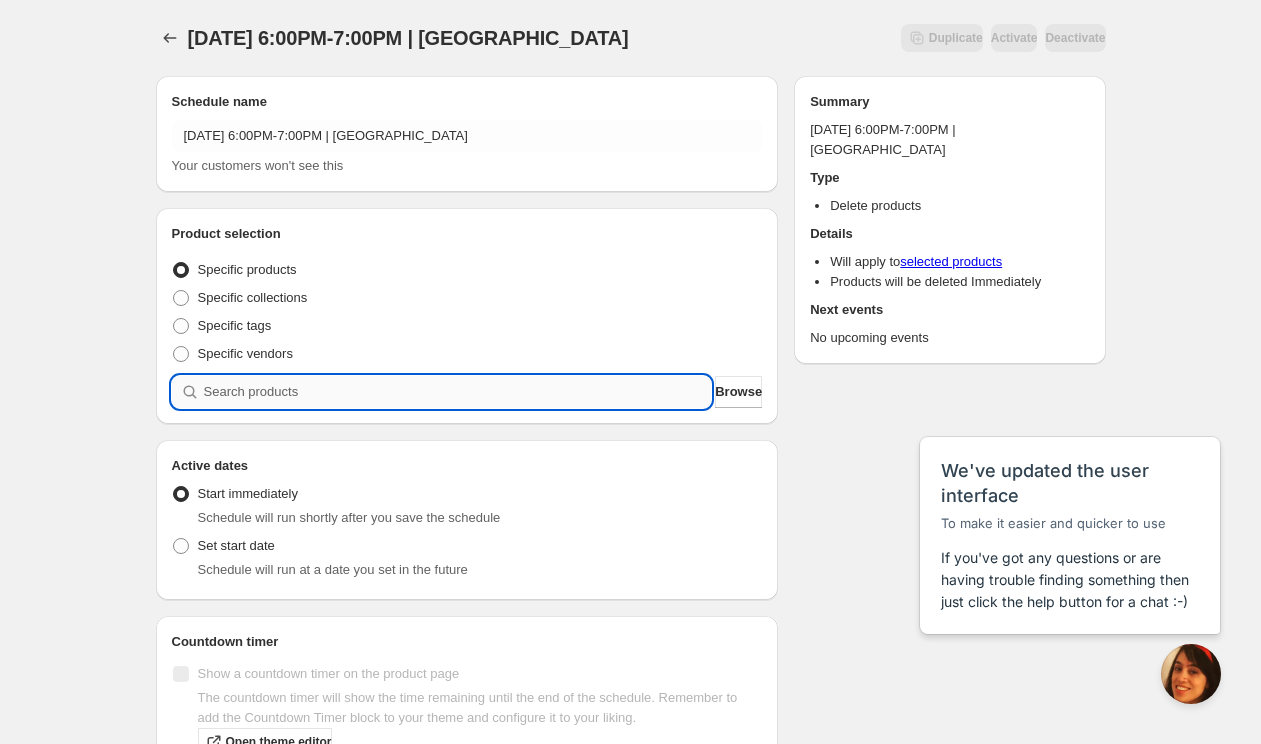 click at bounding box center [458, 392] 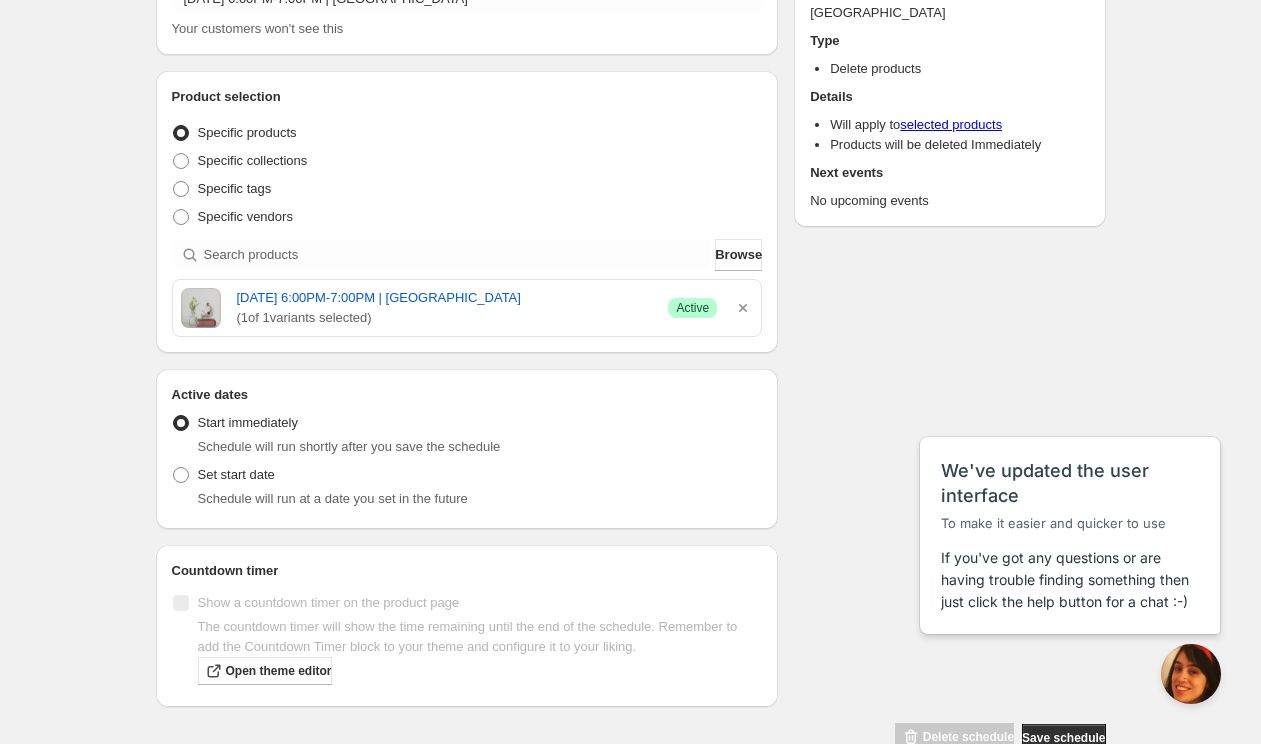 scroll, scrollTop: 153, scrollLeft: 0, axis: vertical 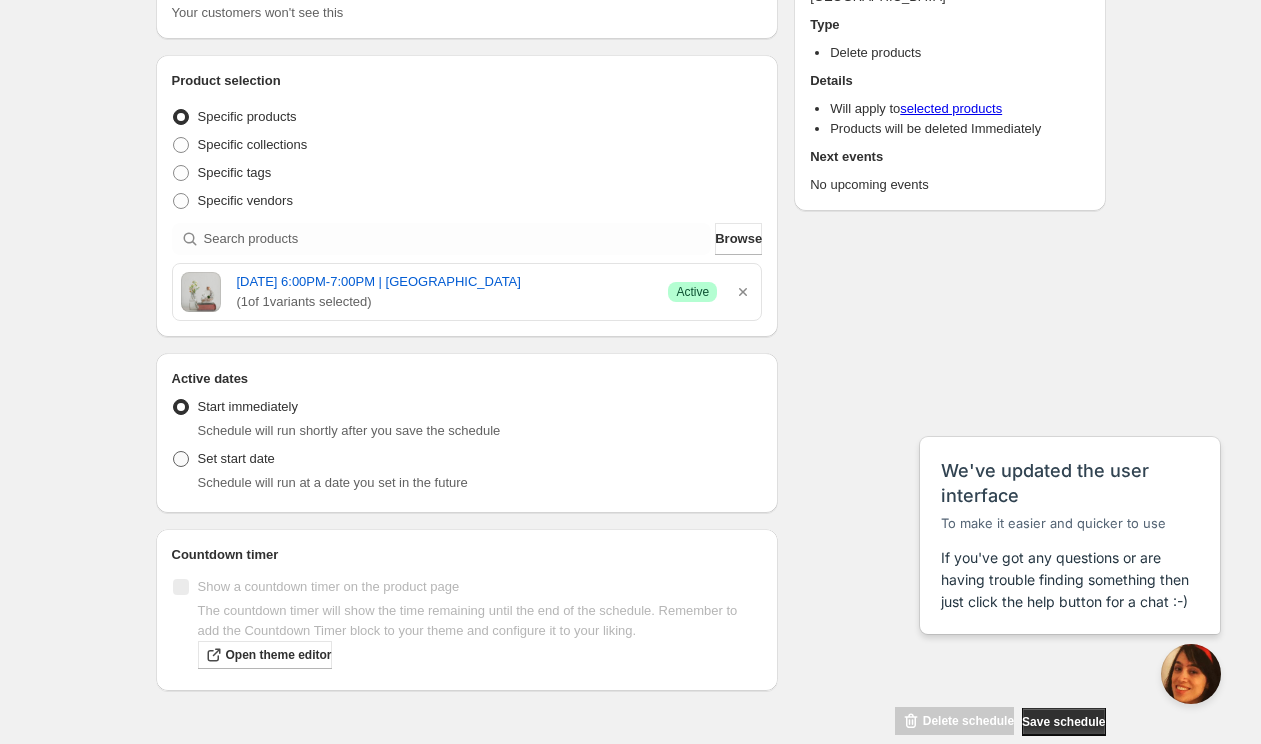click on "Set start date" at bounding box center [236, 458] 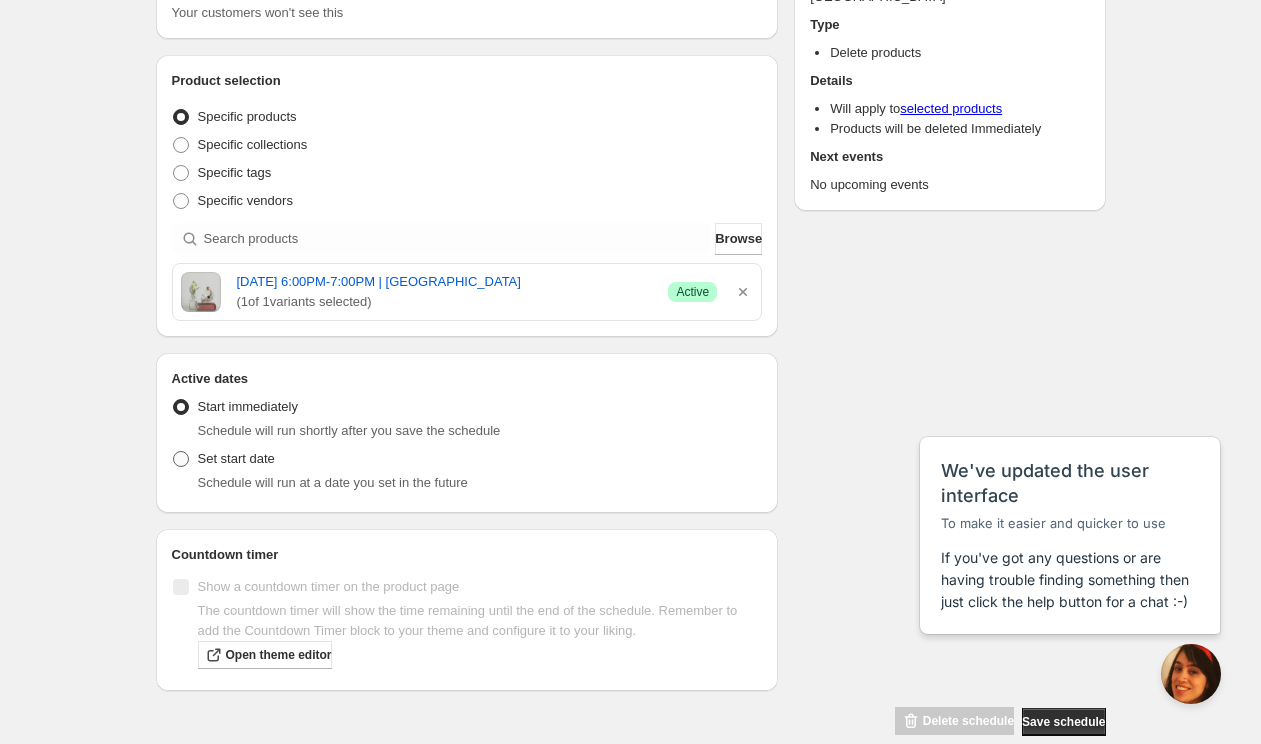 radio on "true" 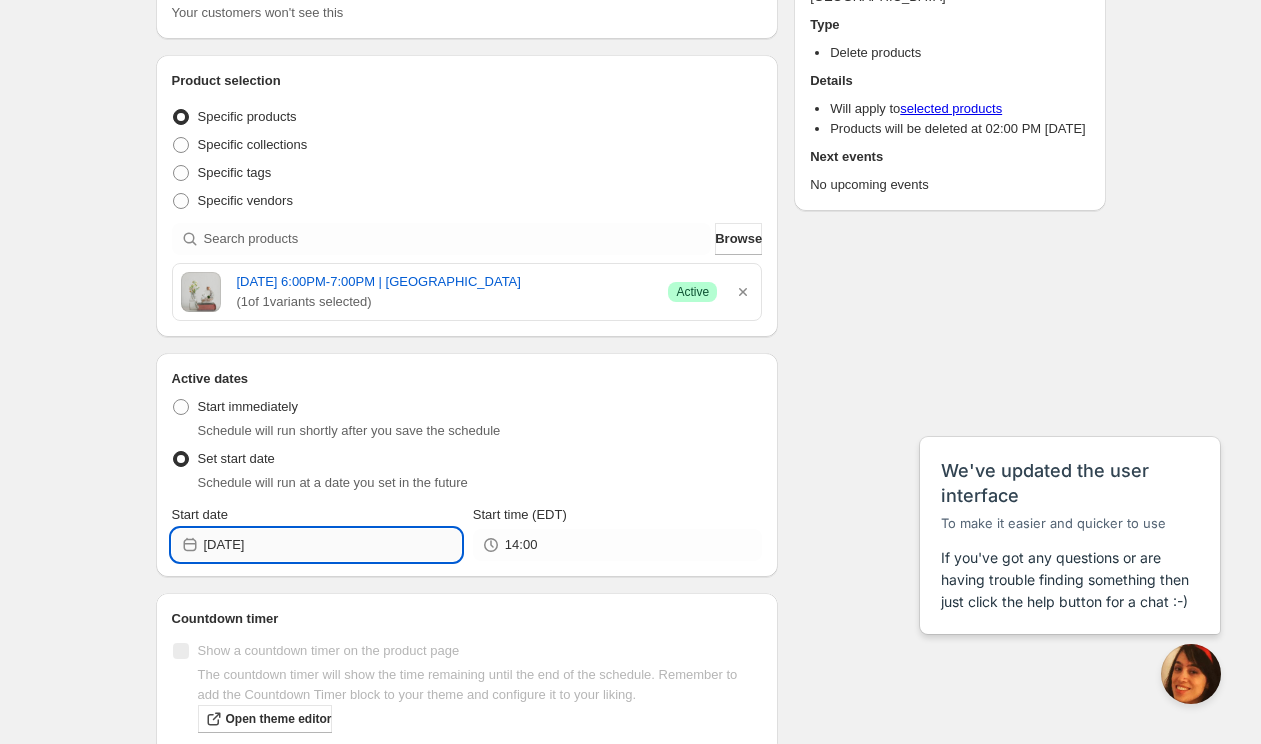 click on "[DATE]" at bounding box center [332, 545] 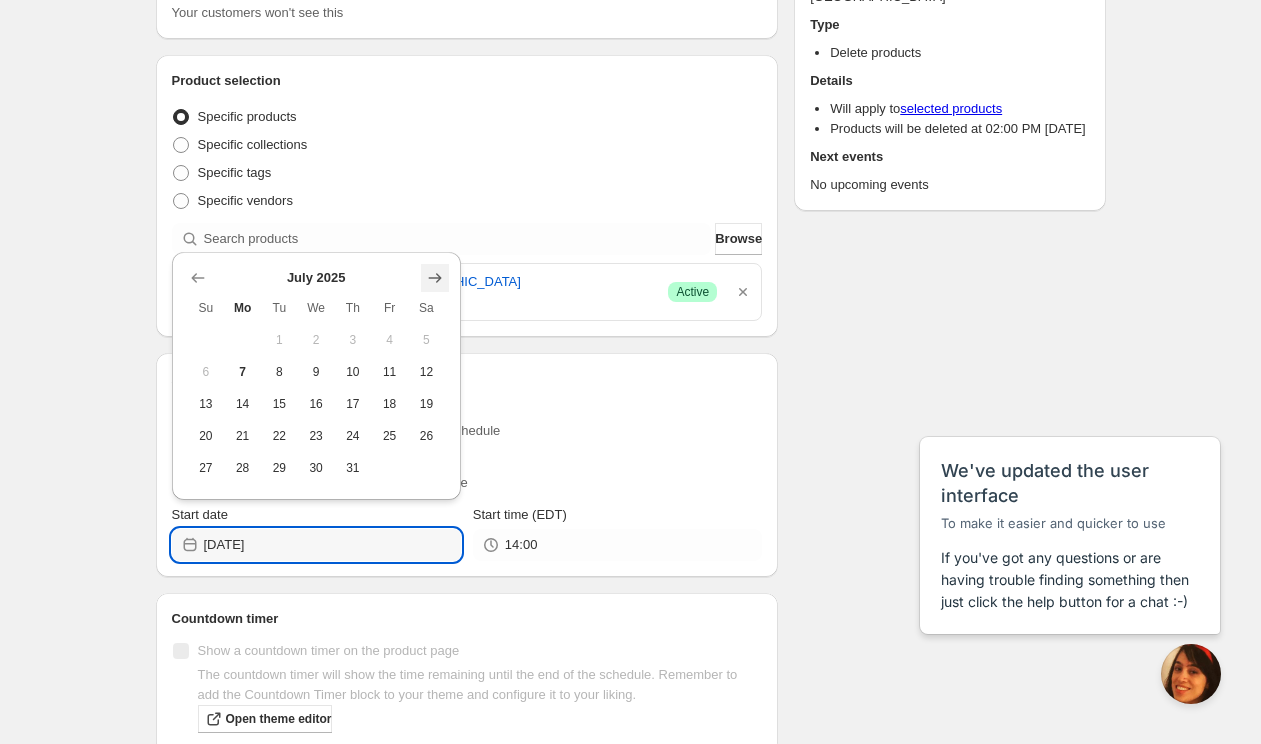 click 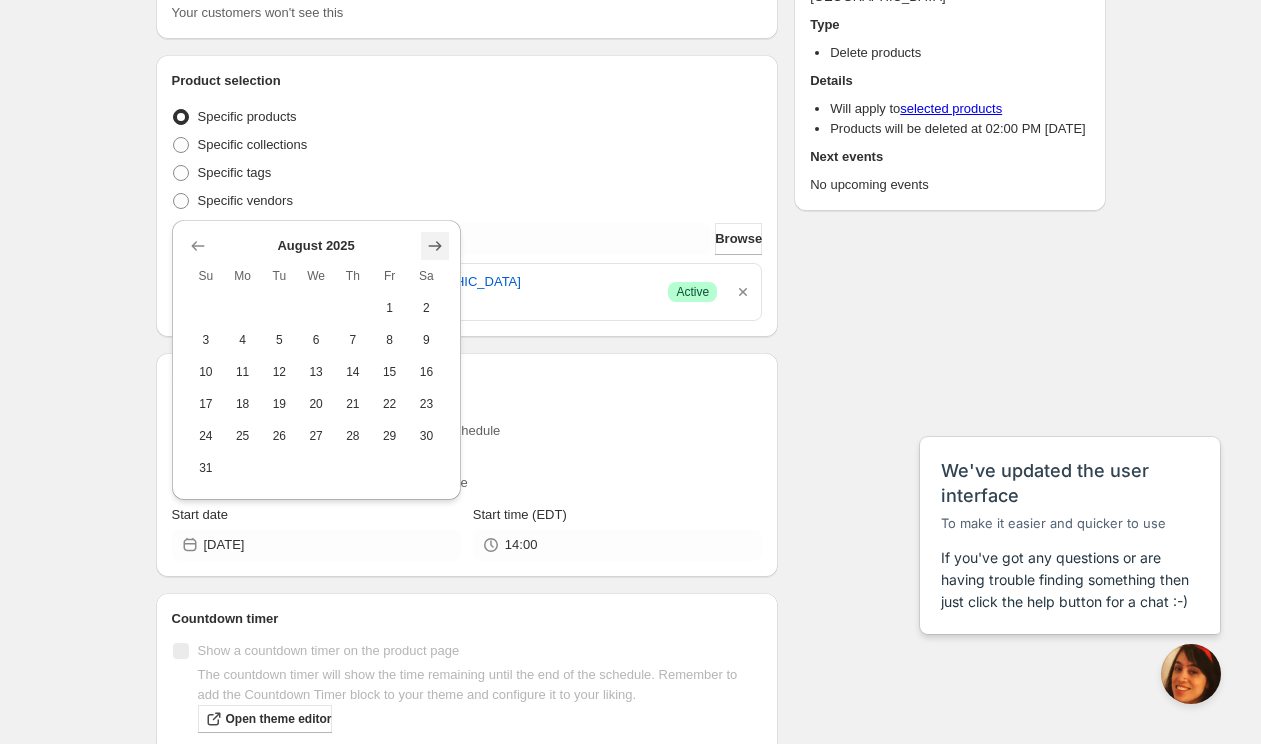click 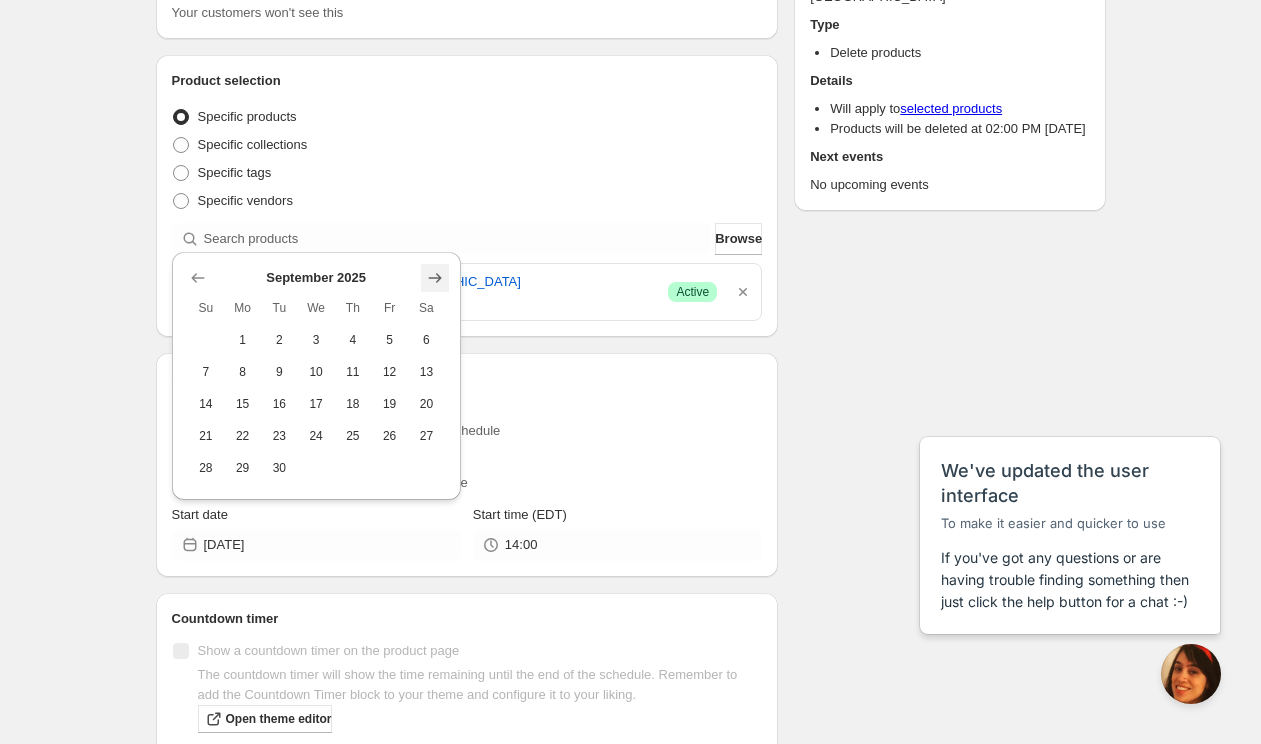 click 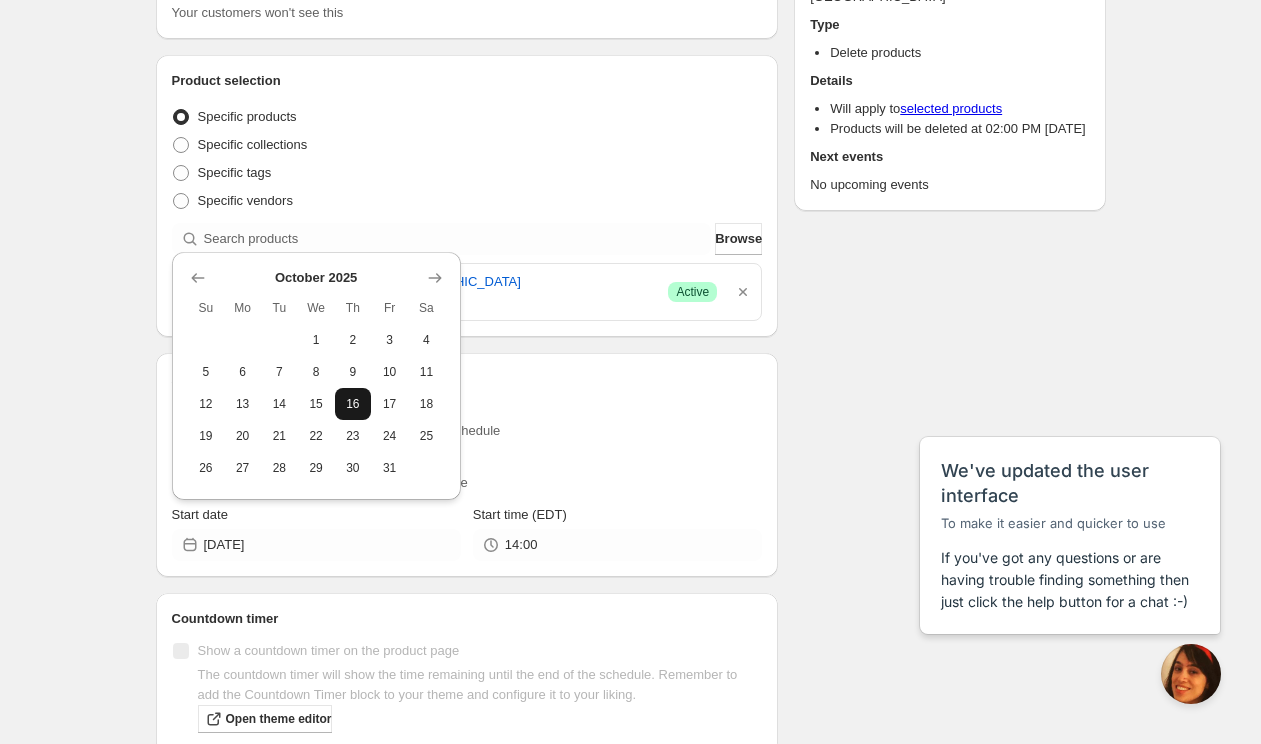 click on "16" at bounding box center (353, 404) 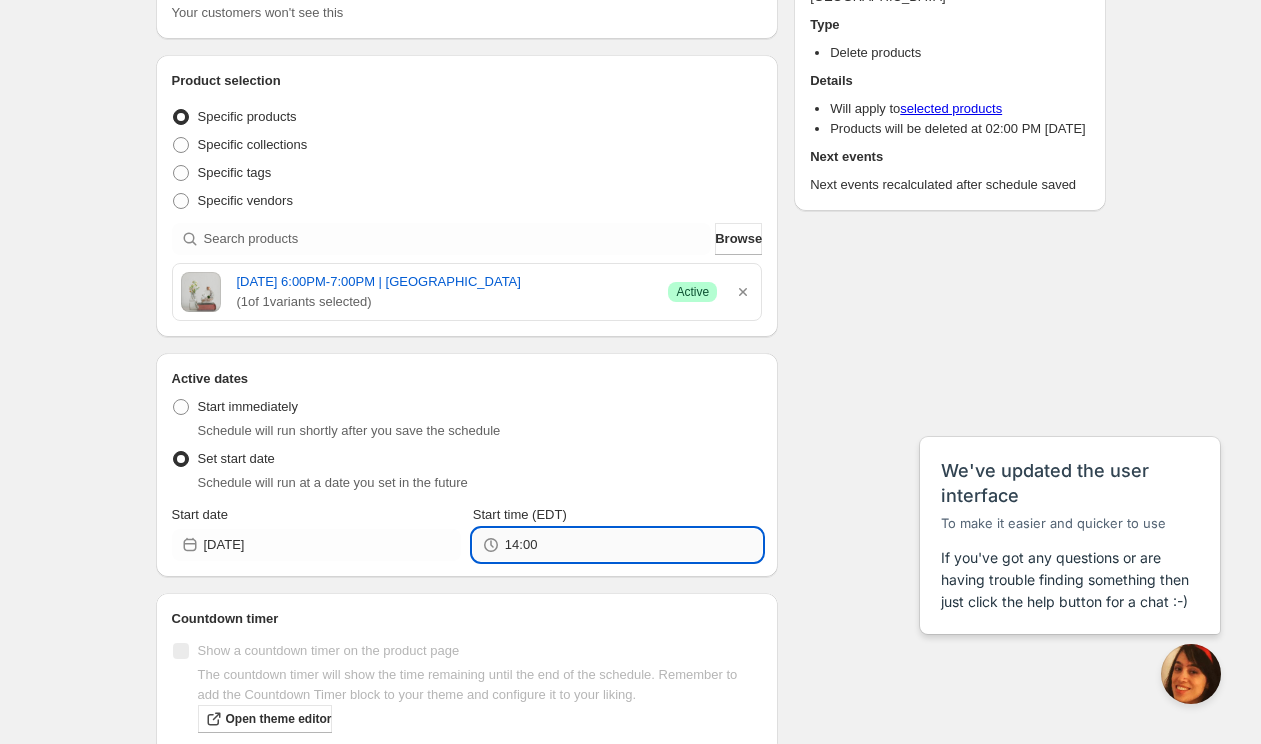 click on "14:00" at bounding box center (633, 545) 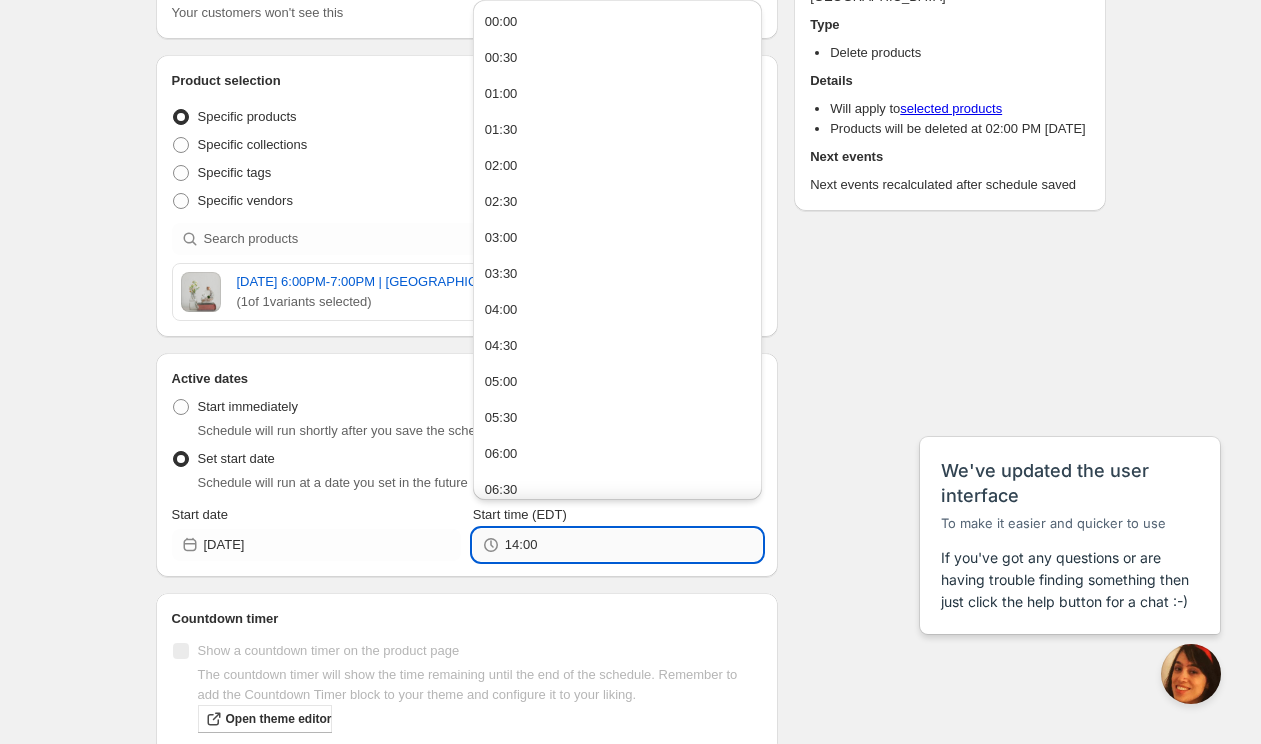 click on "14:00" at bounding box center (633, 545) 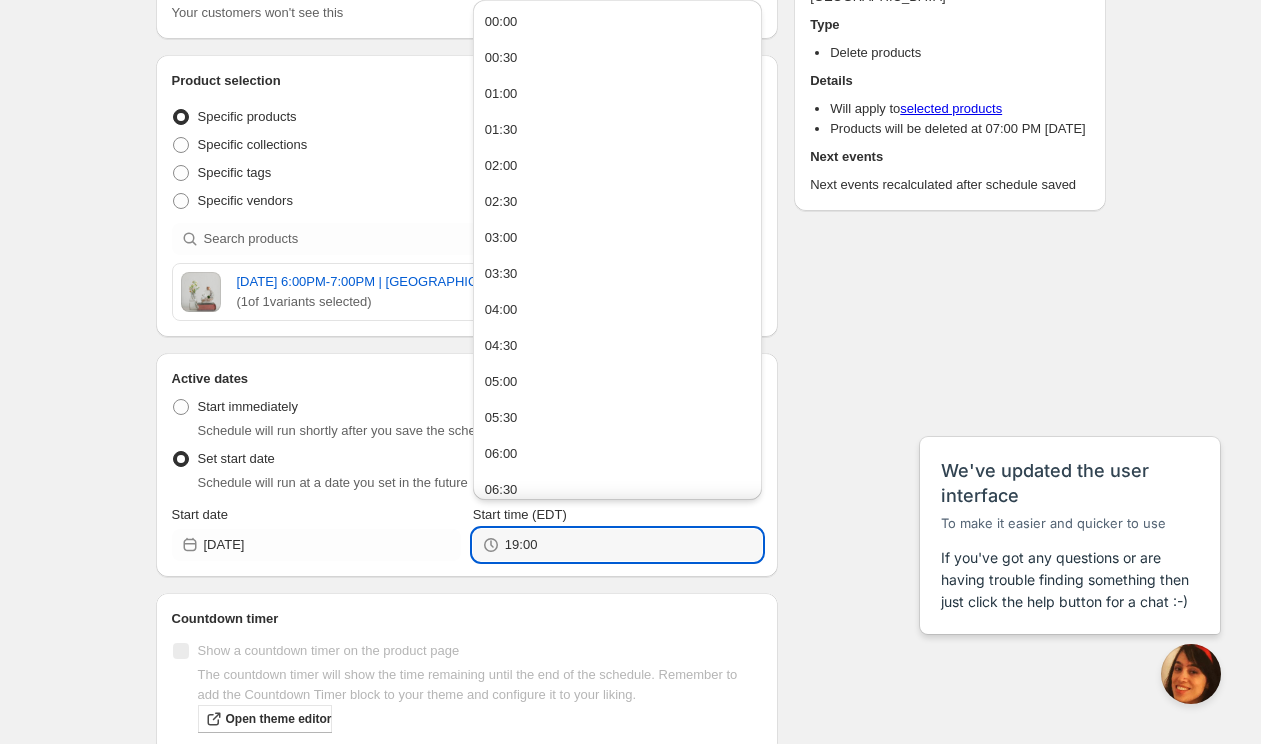 type on "19:00" 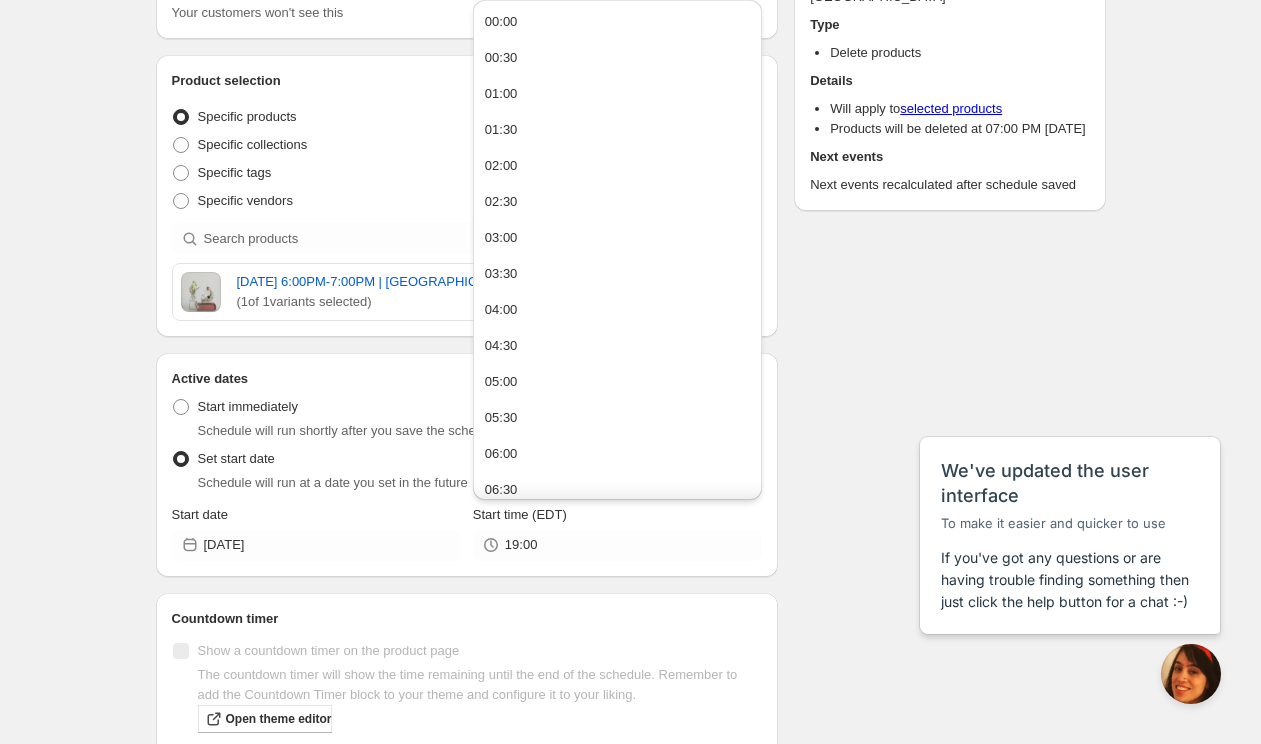 click on "Schedule name [DATE] 6:00PM-7:00PM | Skull Aquatic Terrarium Your customers won't see this Product selection Entity type Specific products Specific collections Specific tags Specific vendors Browse [DATE] 6:00PM-7:00PM | Skull Aquatic Terrarium ( 1  of   1  variants selected) Success Active Active dates Active Date Type Start immediately Schedule will run shortly after you save the schedule Set start date Schedule will run at a date you set in the future Start date [DATE] Start time (EDT) 19:00 Countdown timer Show a countdown timer on the product page The countdown timer will show the time remaining until the end of the schedule. Remember to add the Countdown Timer block to your theme and configure it to your liking. Open theme editor Summary [DATE] 6:00PM-7:00PM | Skull Aquatic Terrarium Type Delete products Details Will apply to  selected products Products will be deleted at 07:00 PM [DATE] Next events Delete schedule Save schedule" at bounding box center (623, 354) 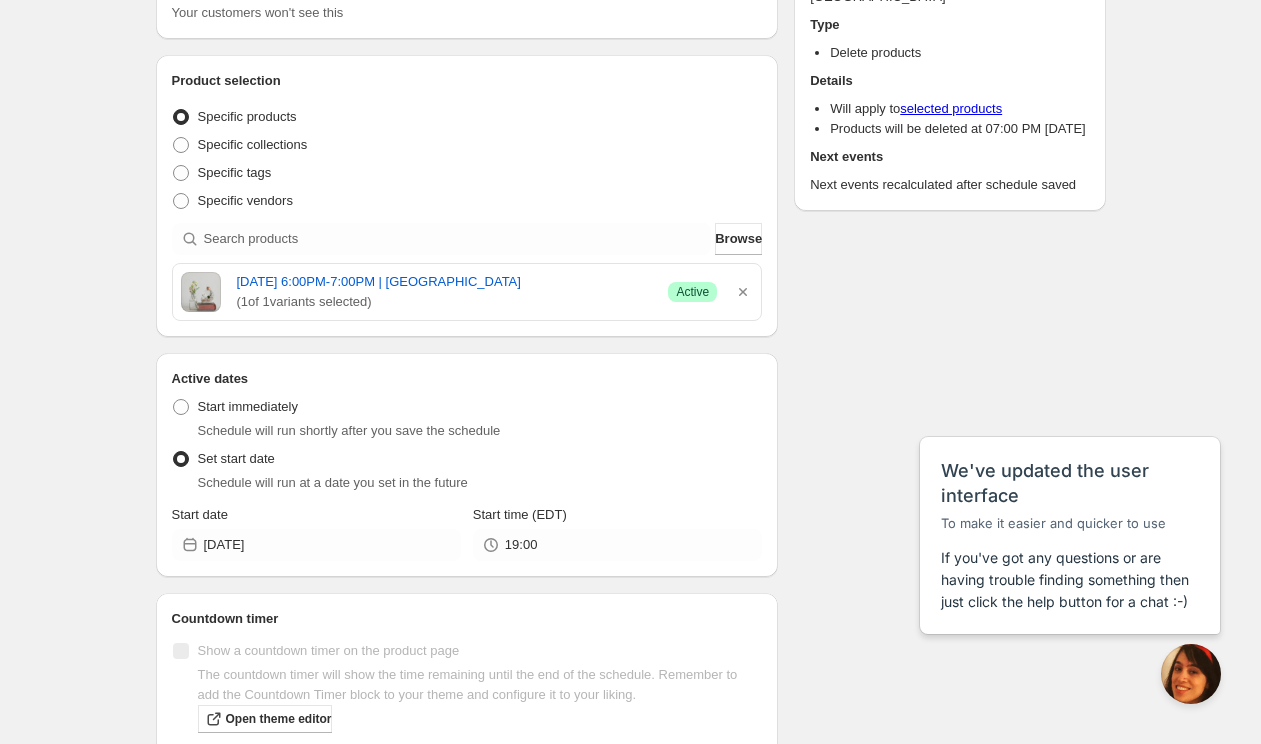 scroll, scrollTop: 0, scrollLeft: 0, axis: both 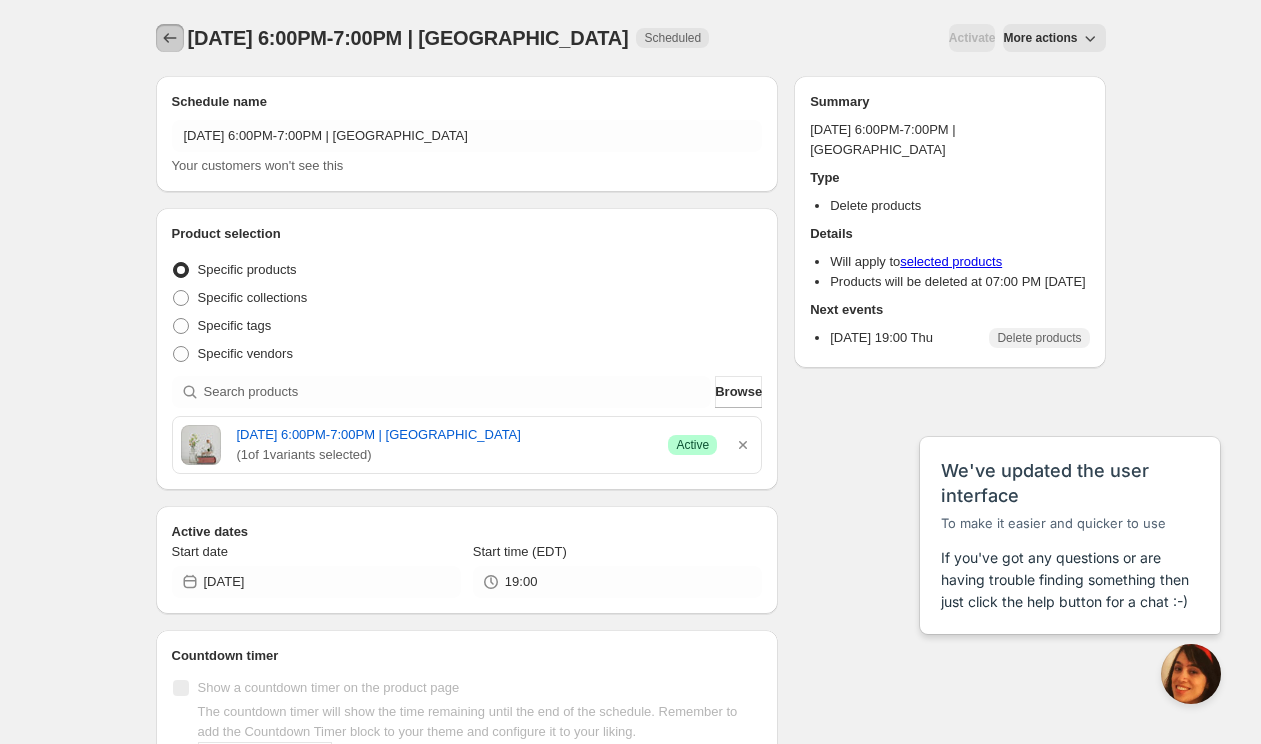 click 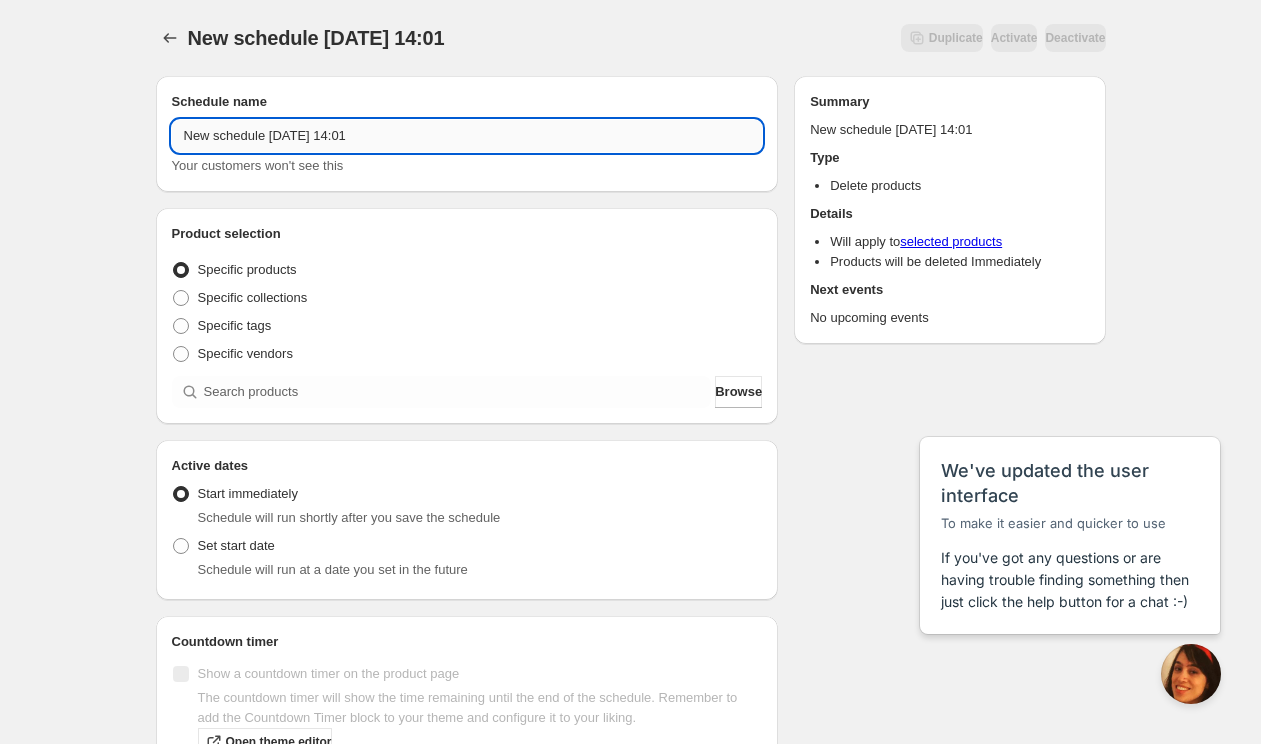 click on "New schedule [DATE] 14:01" at bounding box center (467, 136) 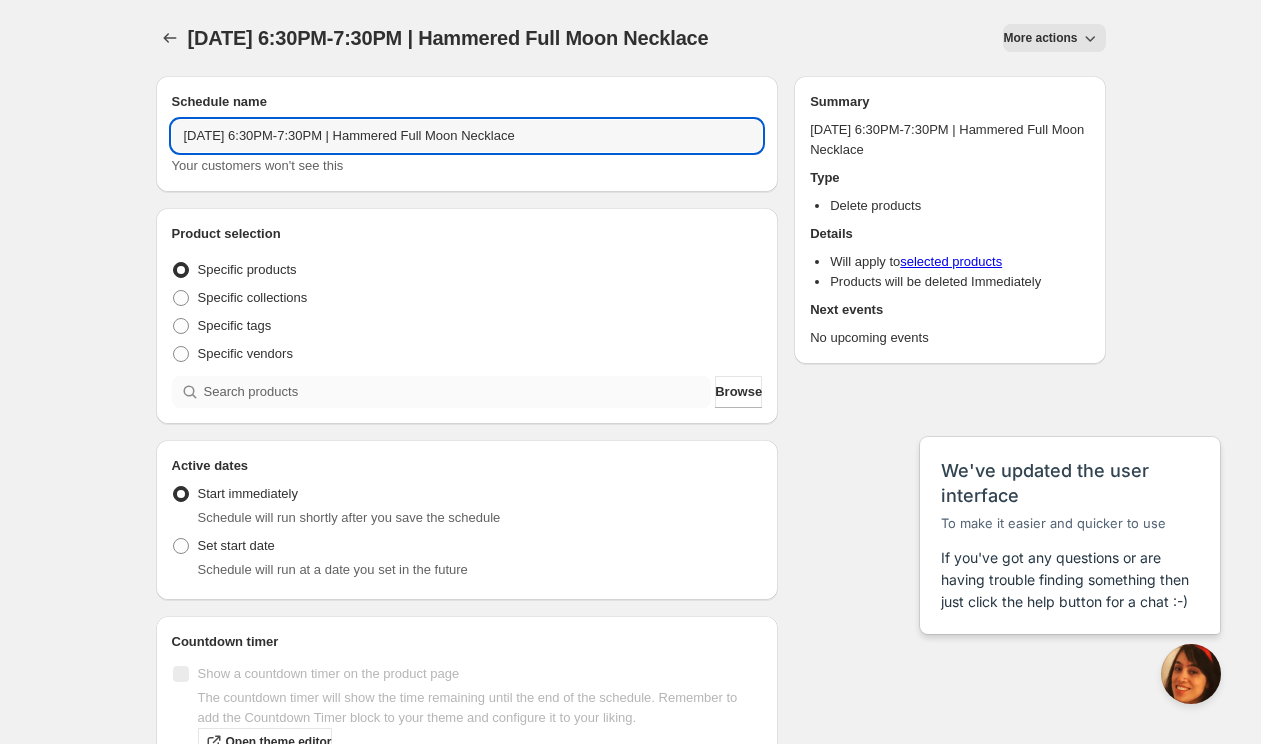 type on "[DATE] 6:30PM-7:30PM | Hammered Full Moon Necklace" 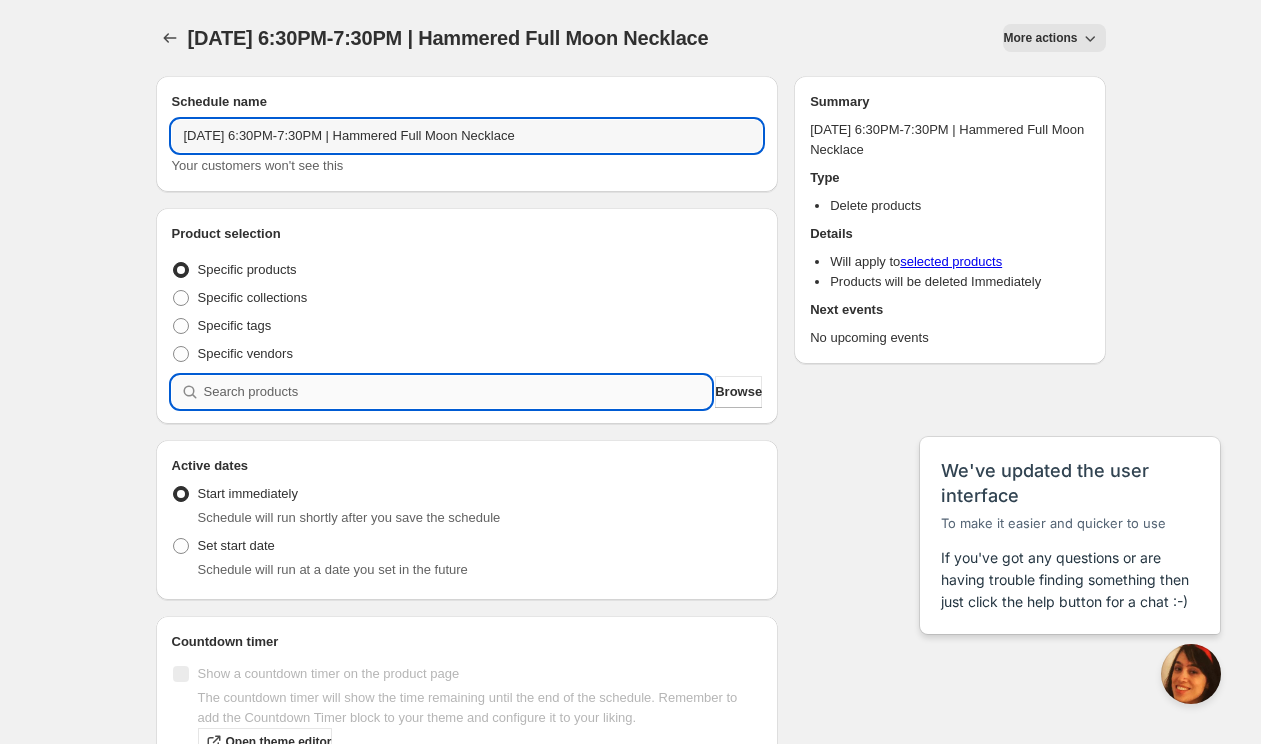 click at bounding box center (458, 392) 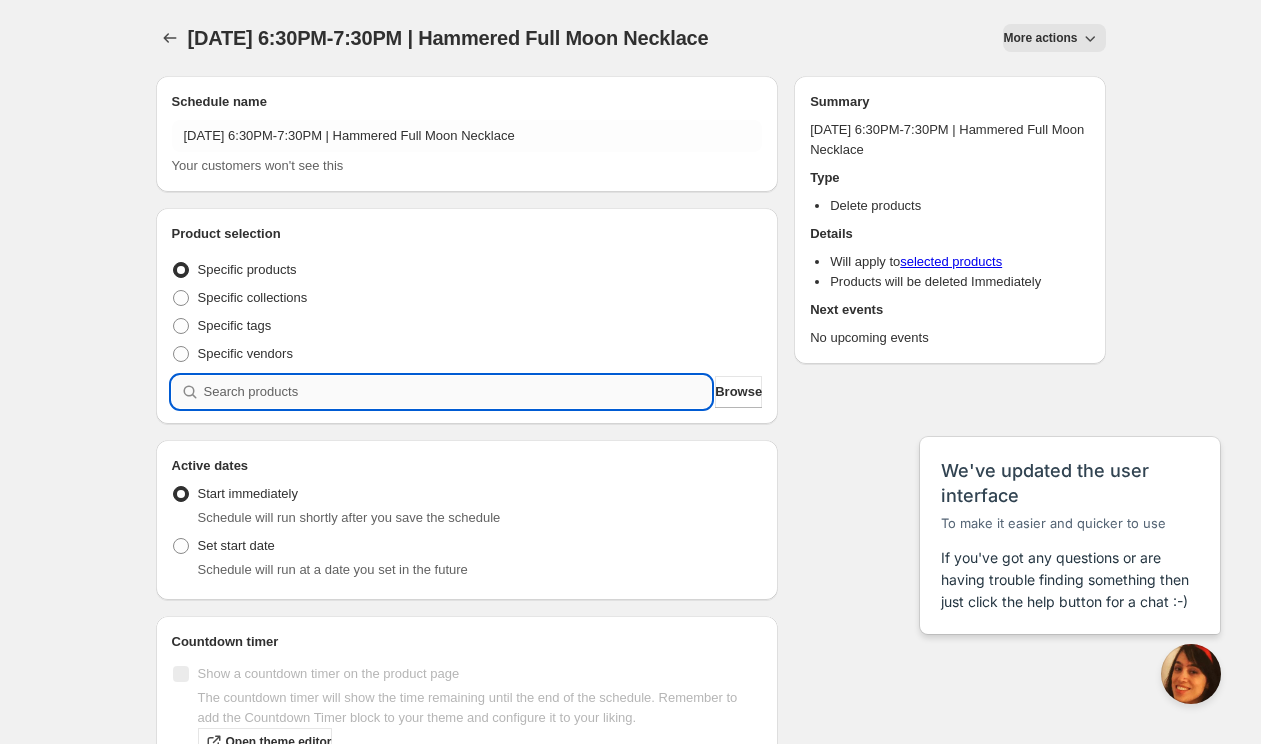 paste 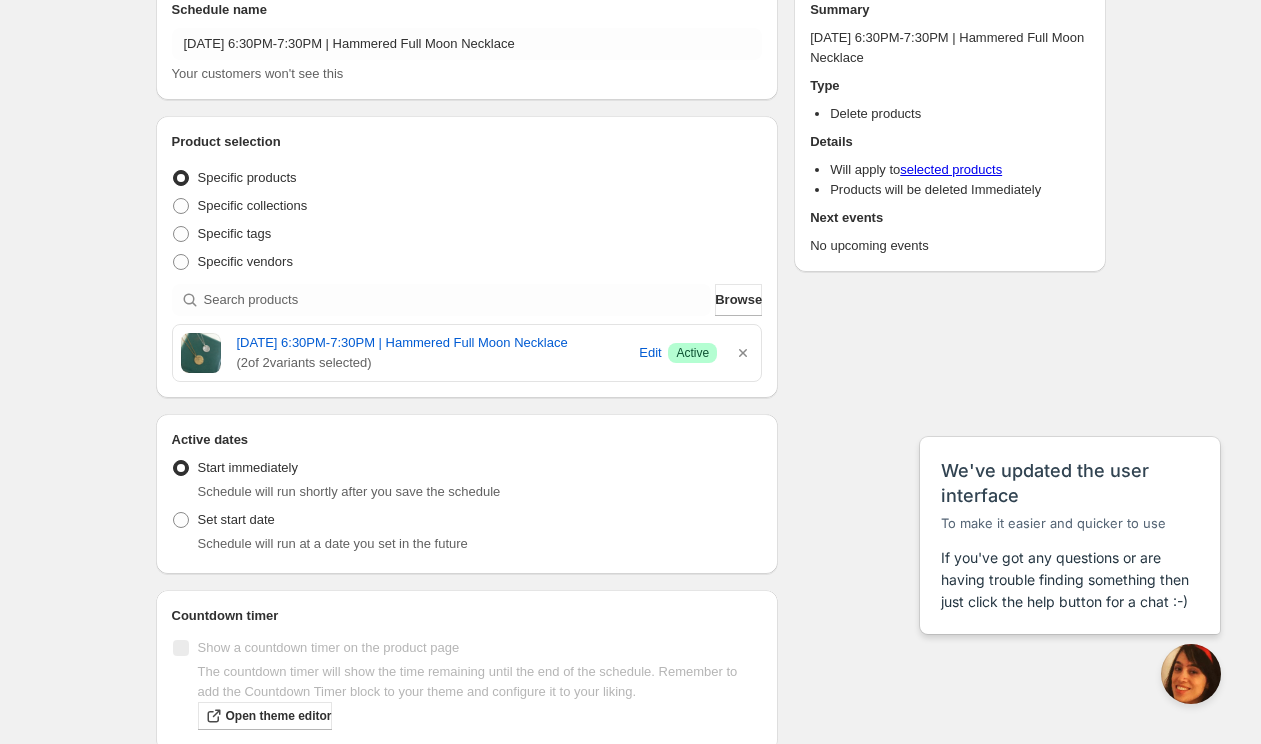 scroll, scrollTop: 111, scrollLeft: 0, axis: vertical 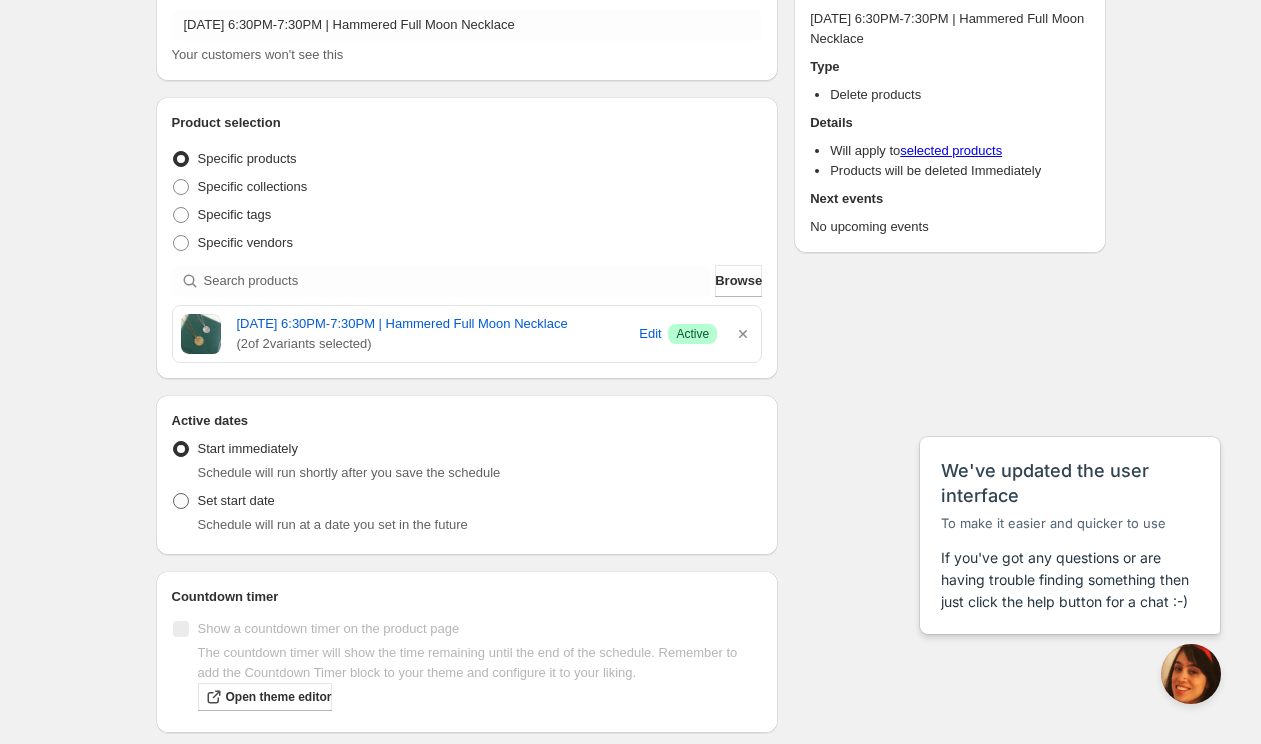 click on "Set start date" at bounding box center [236, 501] 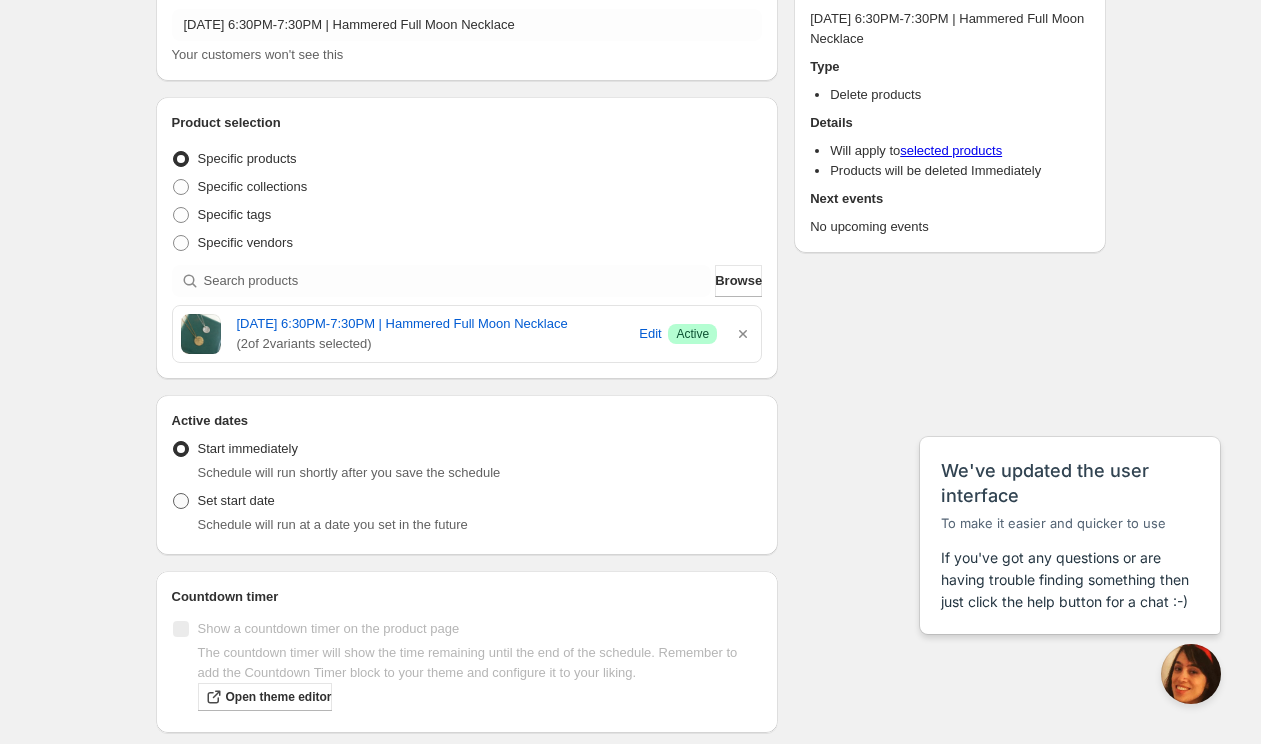 radio on "true" 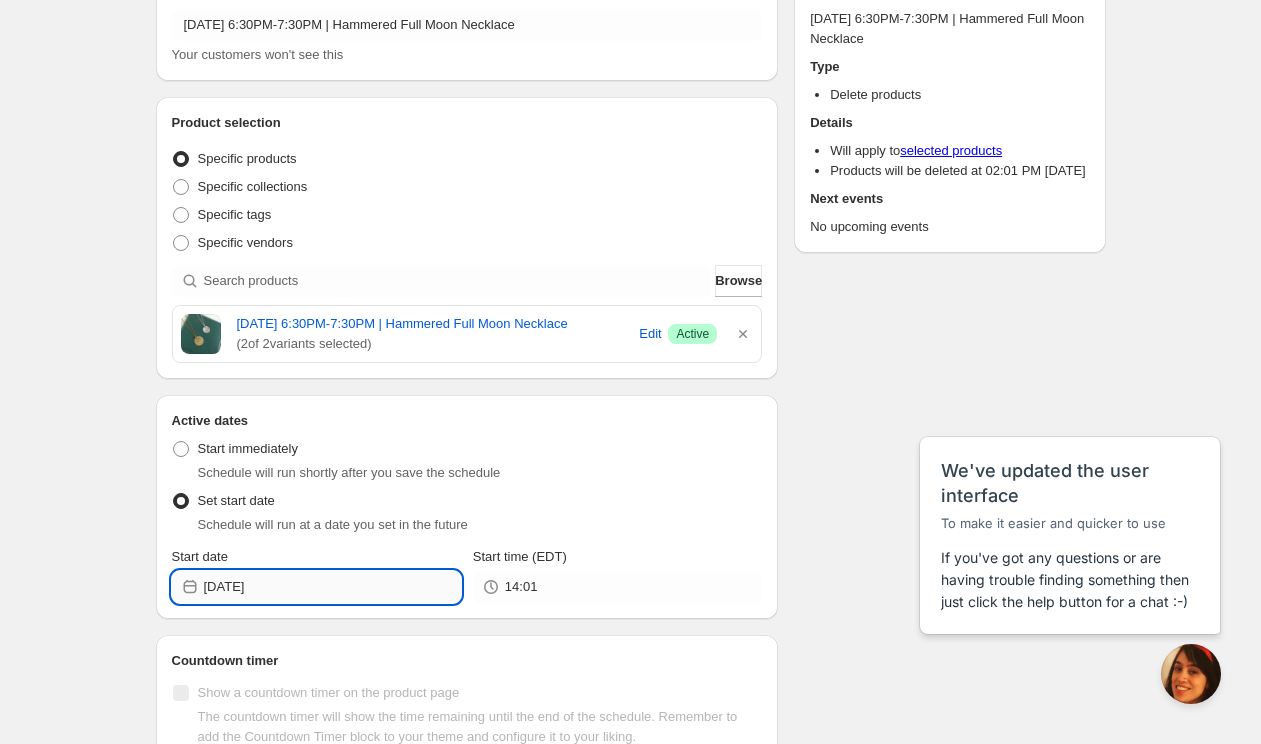 click on "[DATE]" at bounding box center (332, 587) 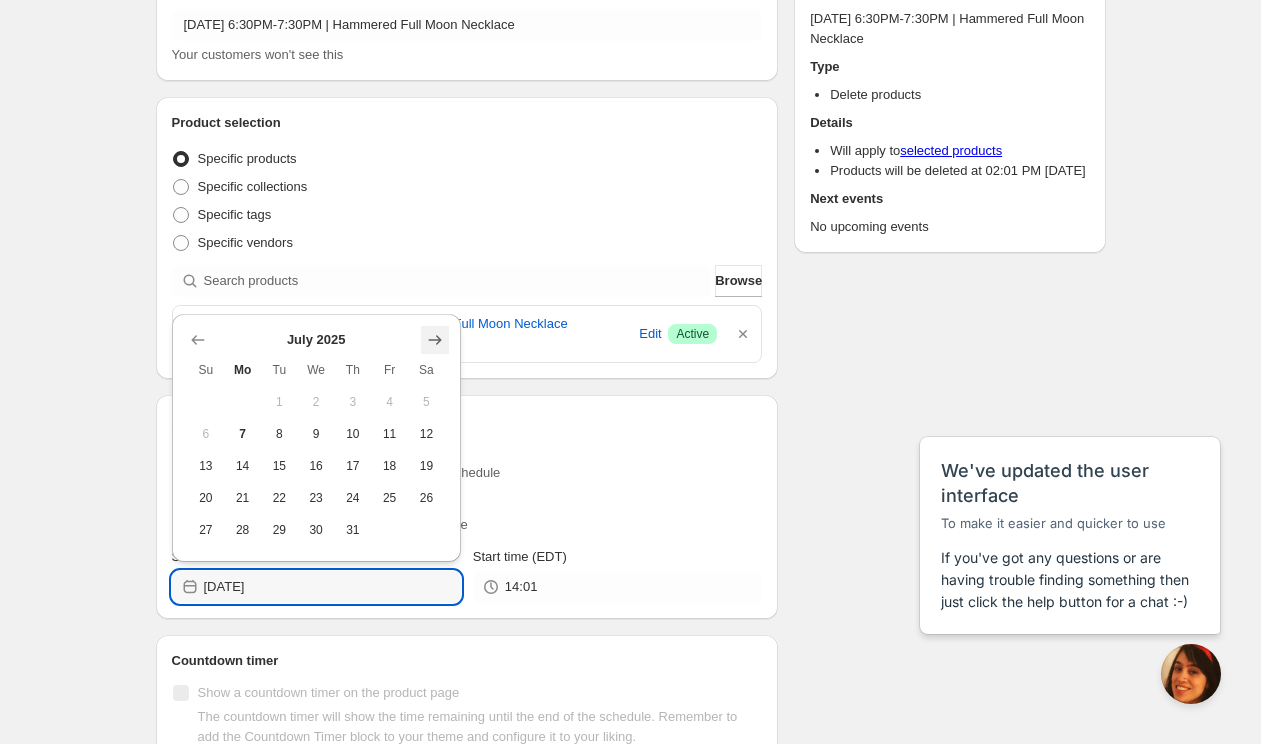 click 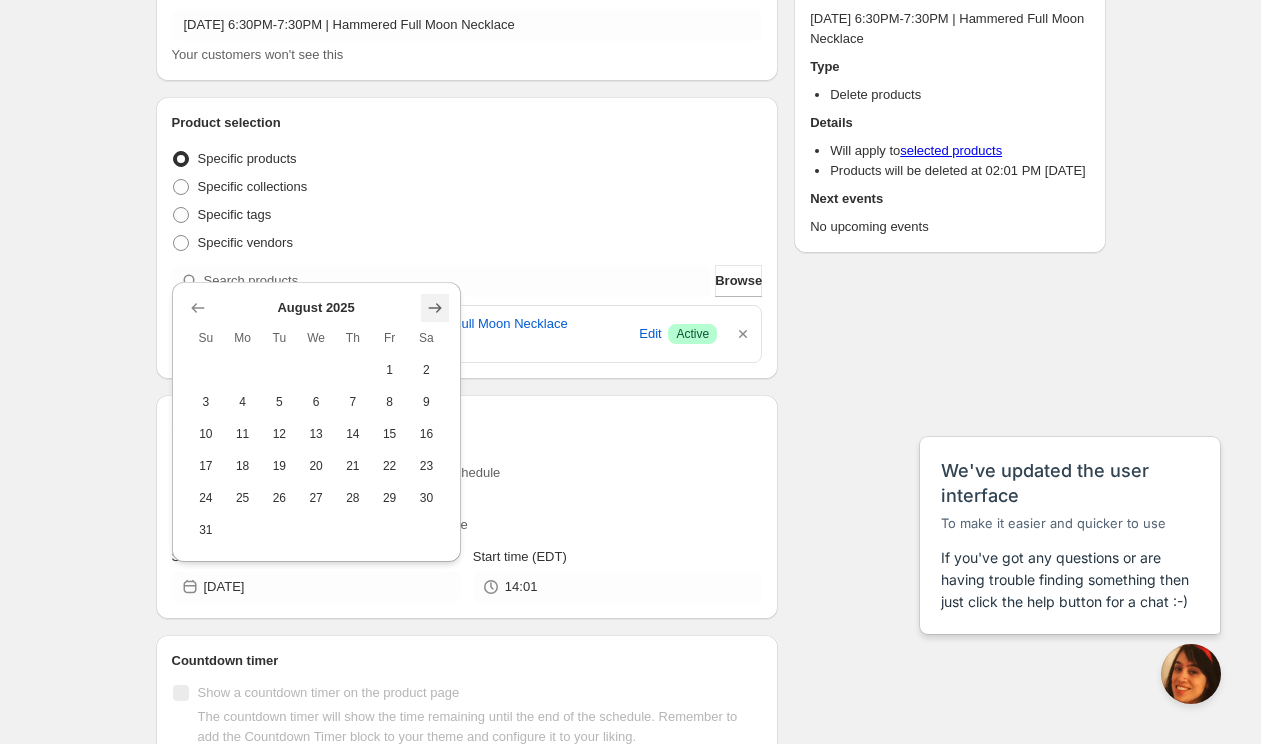 click 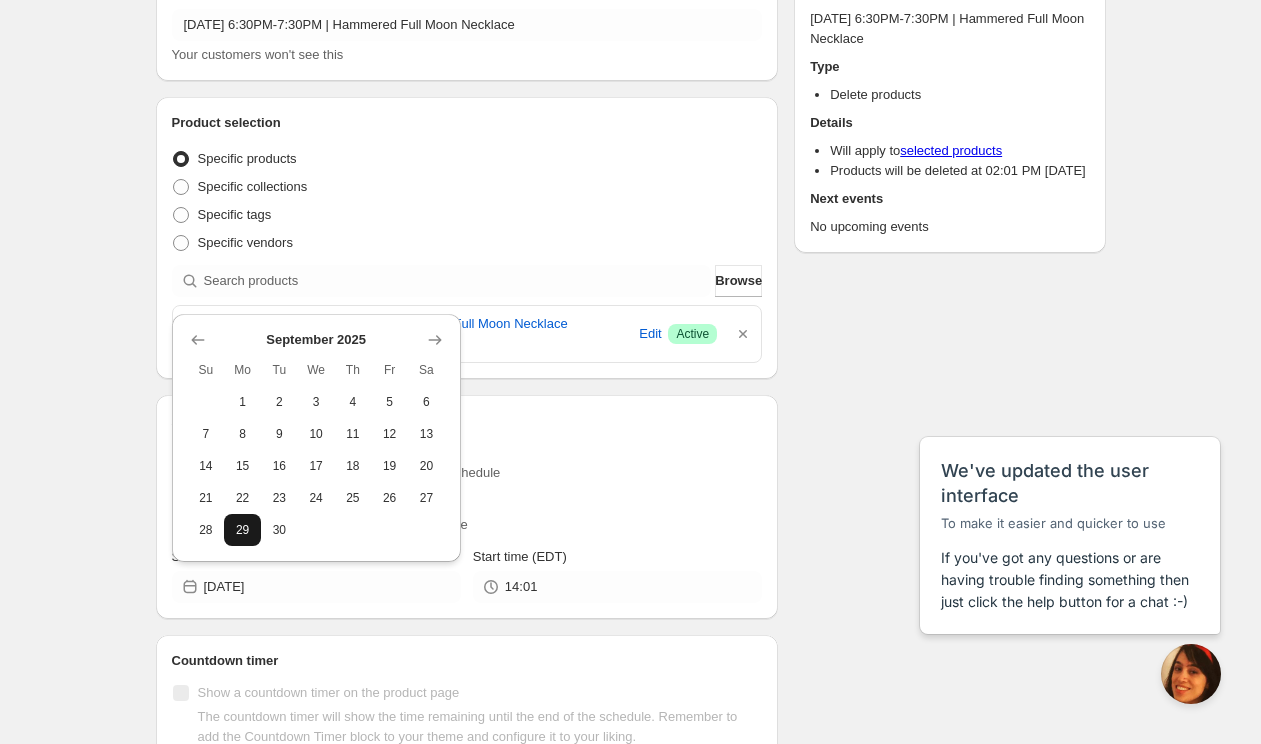 click on "29" at bounding box center (242, 530) 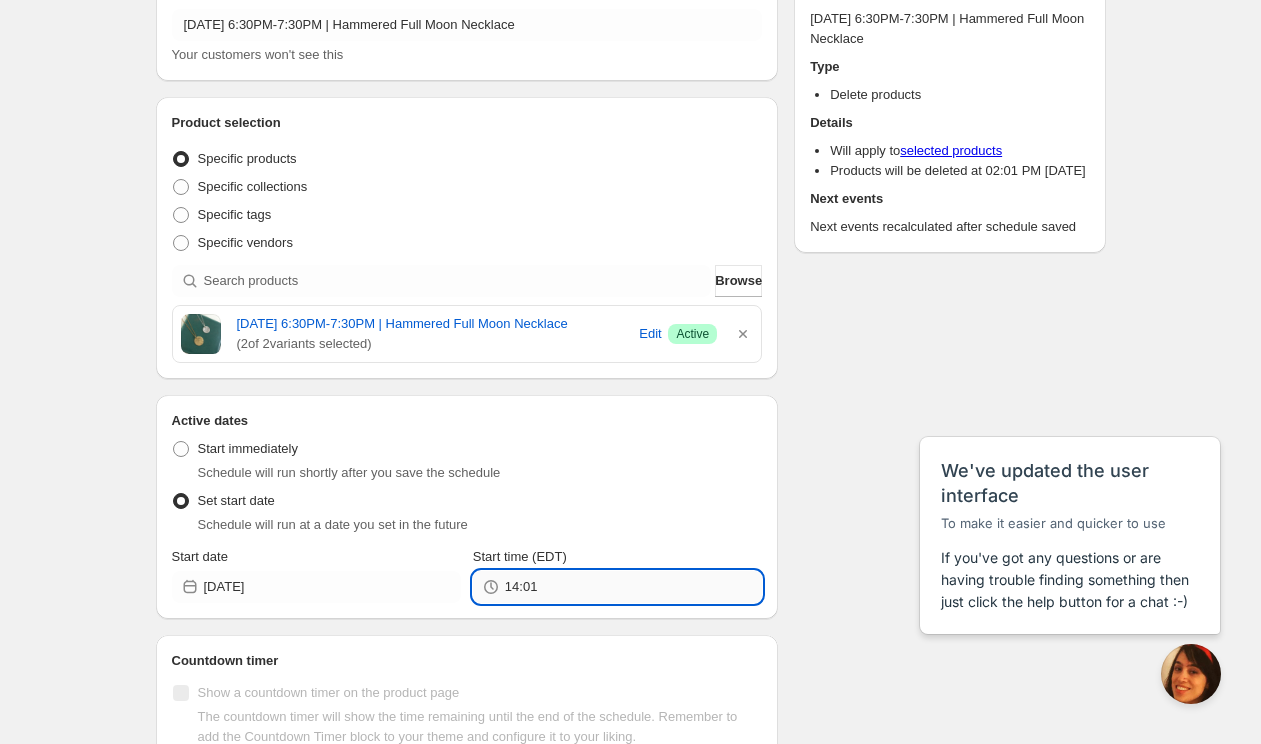 click on "14:01" at bounding box center [633, 587] 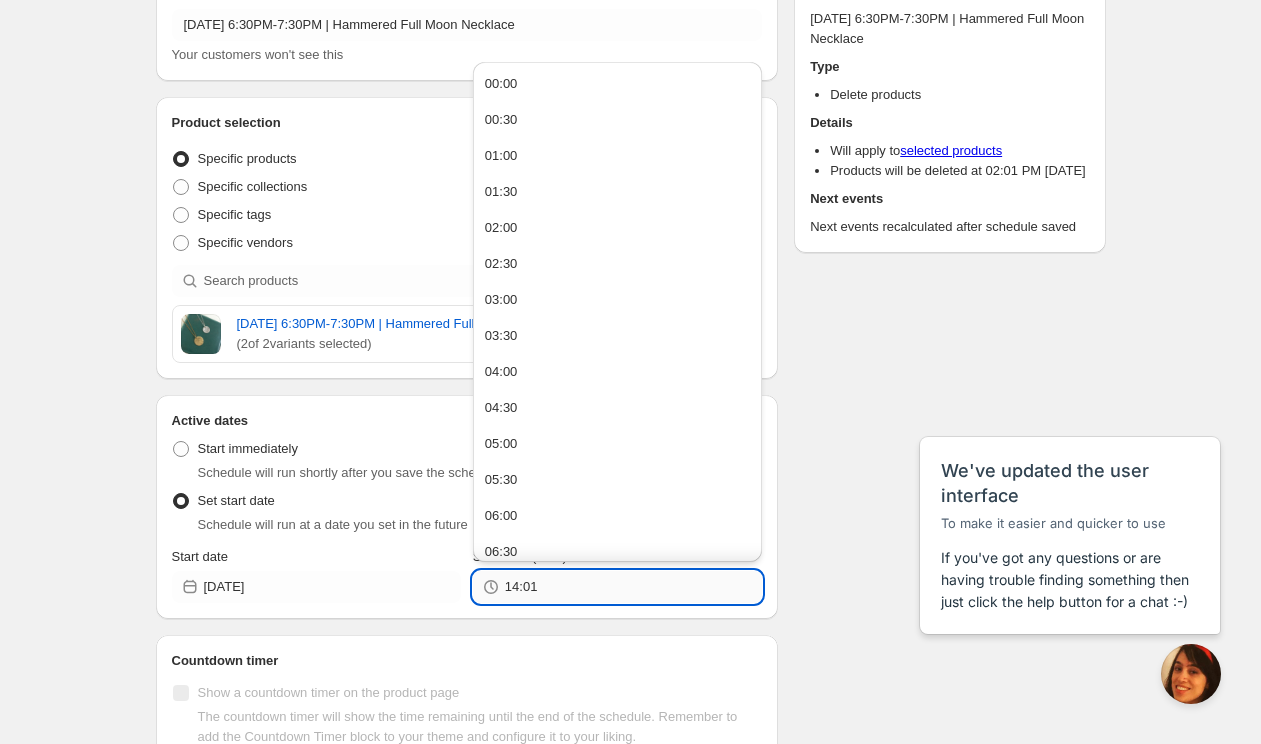 click on "14:01" at bounding box center (633, 587) 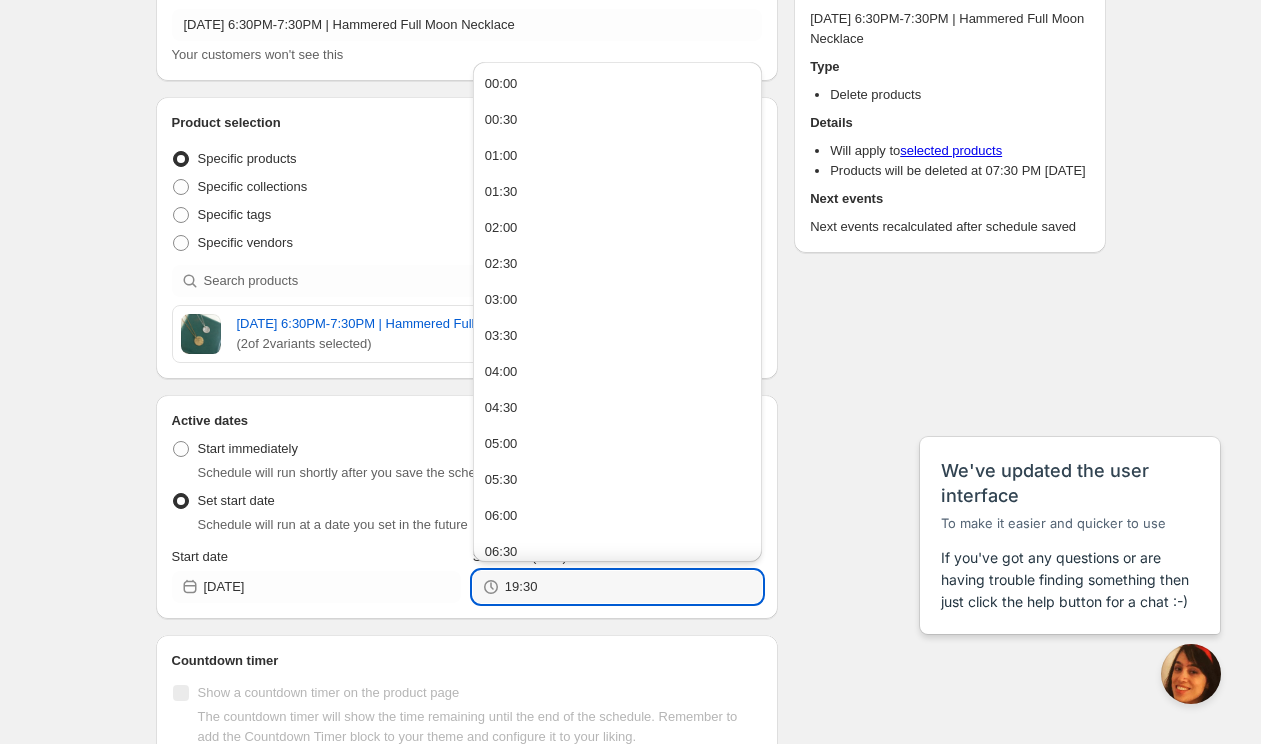 type on "19:30" 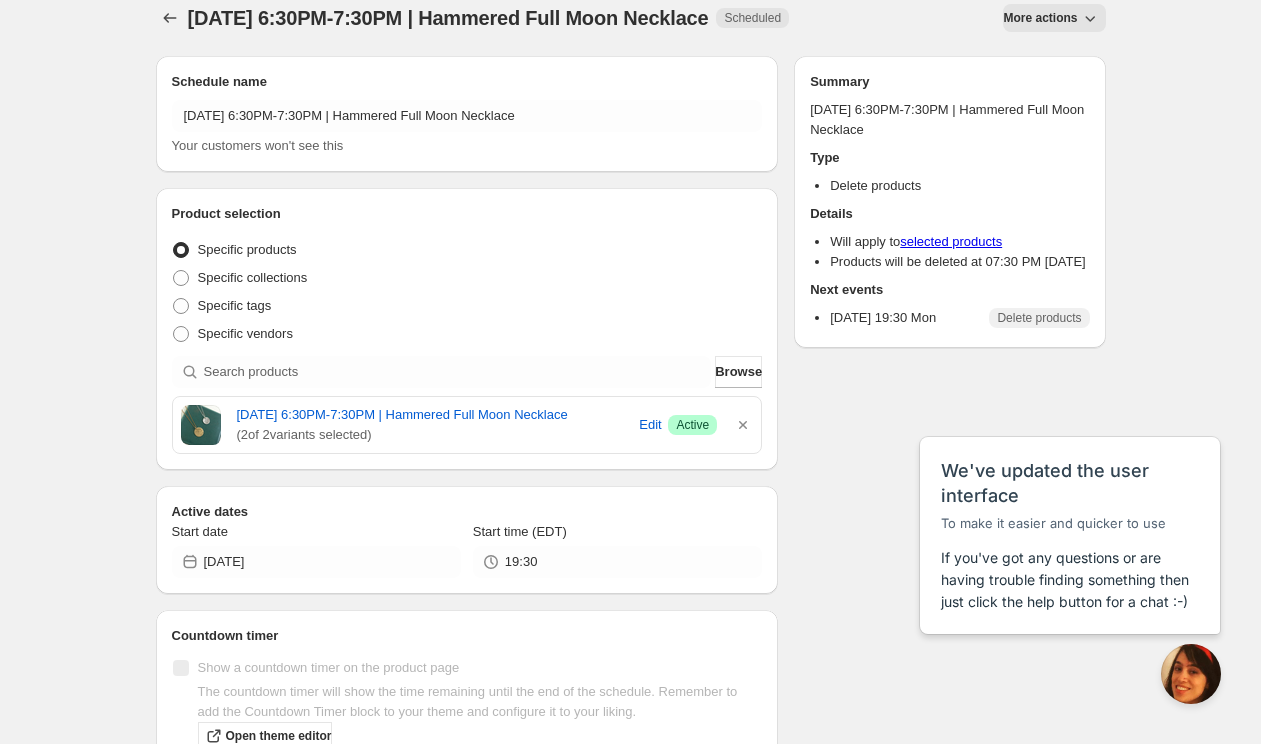scroll, scrollTop: 0, scrollLeft: 0, axis: both 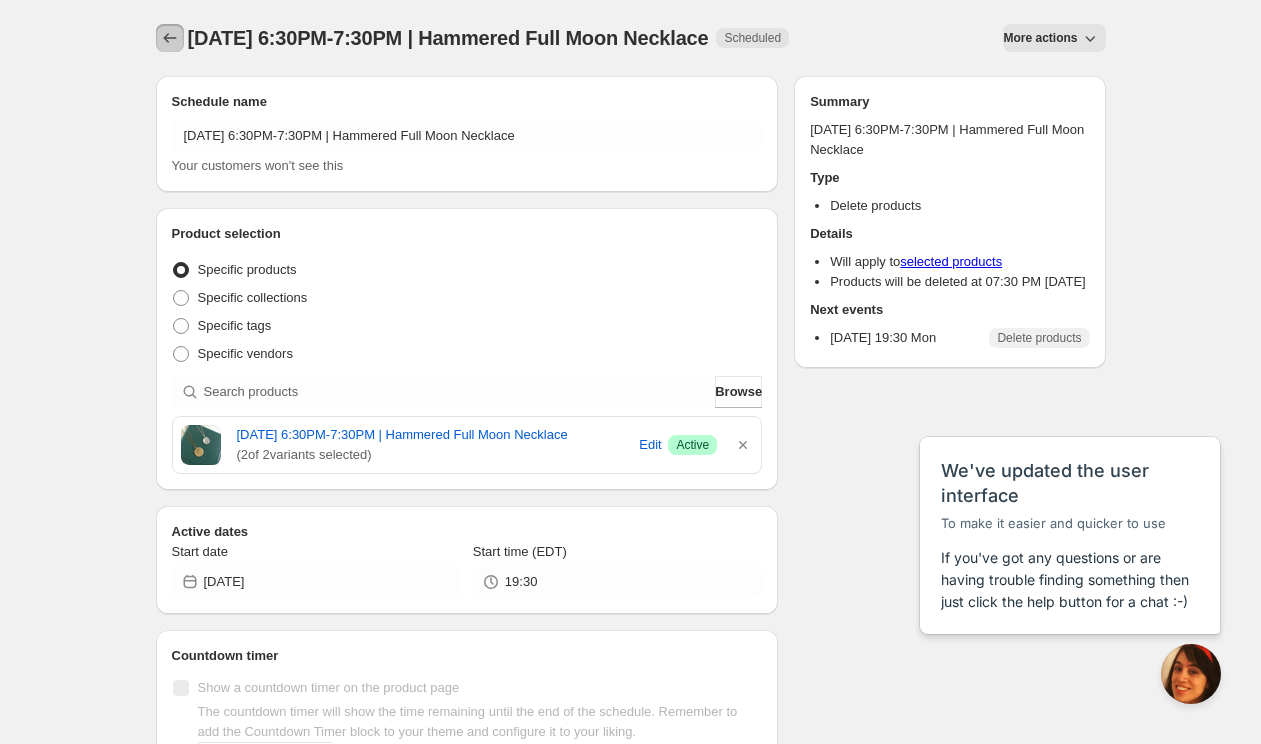 click 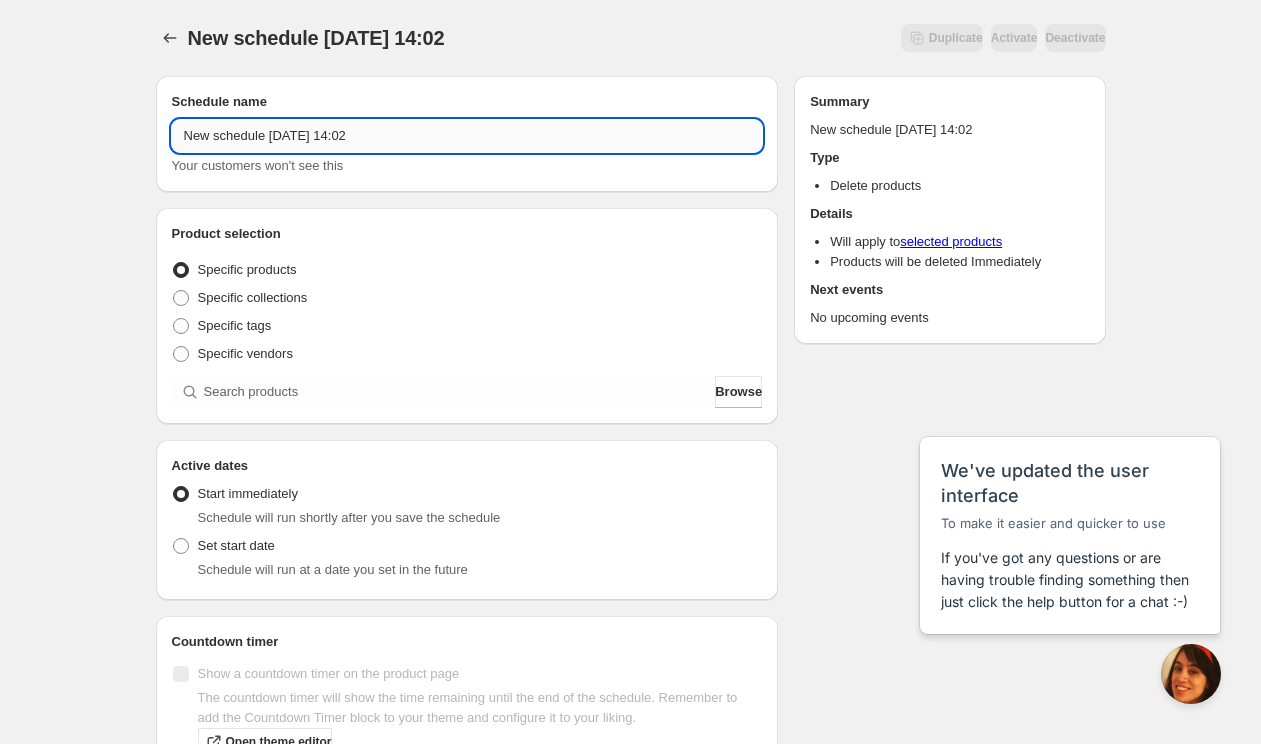 click on "New schedule [DATE] 14:02" at bounding box center (467, 136) 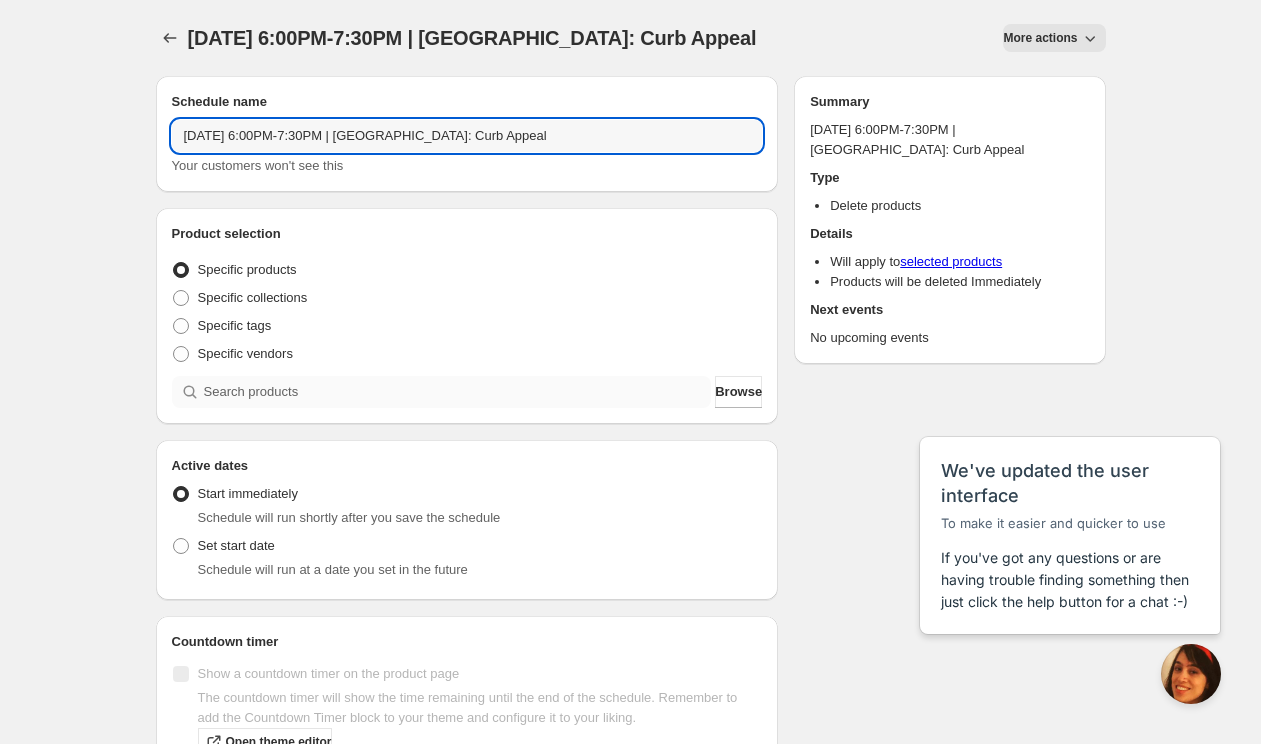 type on "[DATE] 6:00PM-7:30PM | [GEOGRAPHIC_DATA]: Curb Appeal" 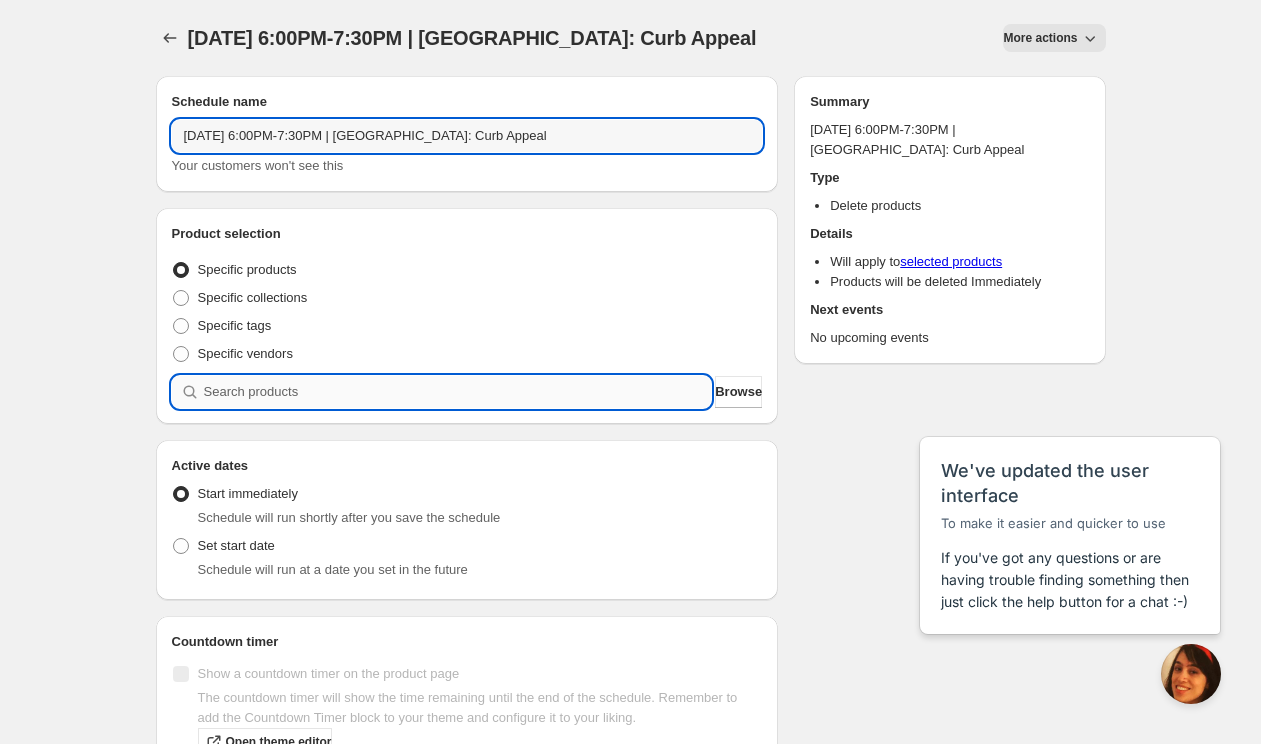 click at bounding box center (458, 392) 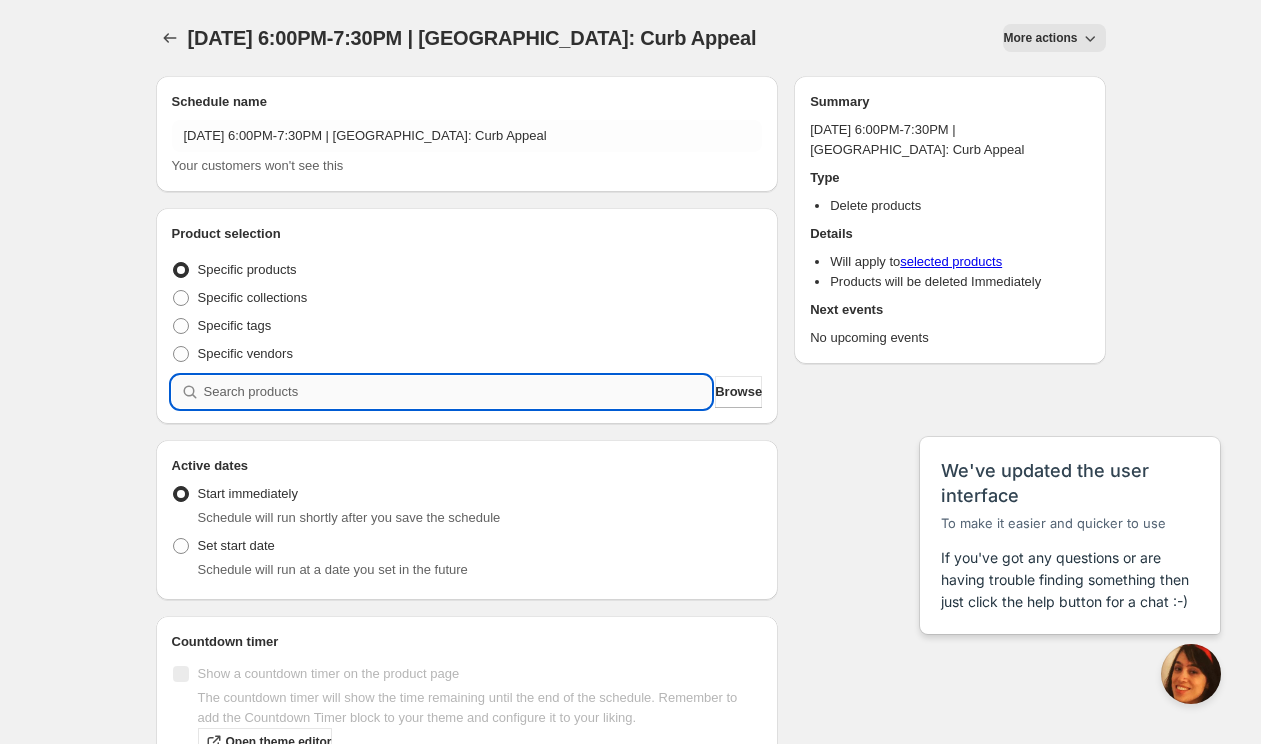 paste 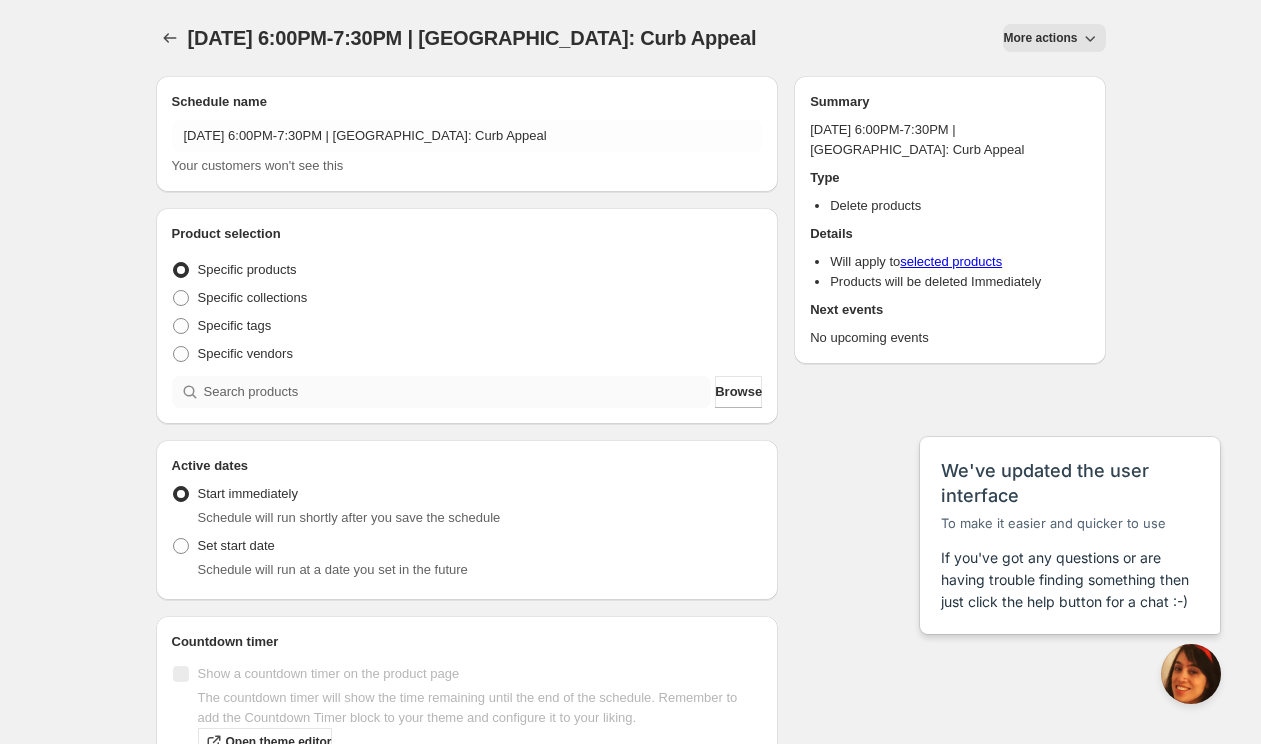 scroll, scrollTop: 0, scrollLeft: 0, axis: both 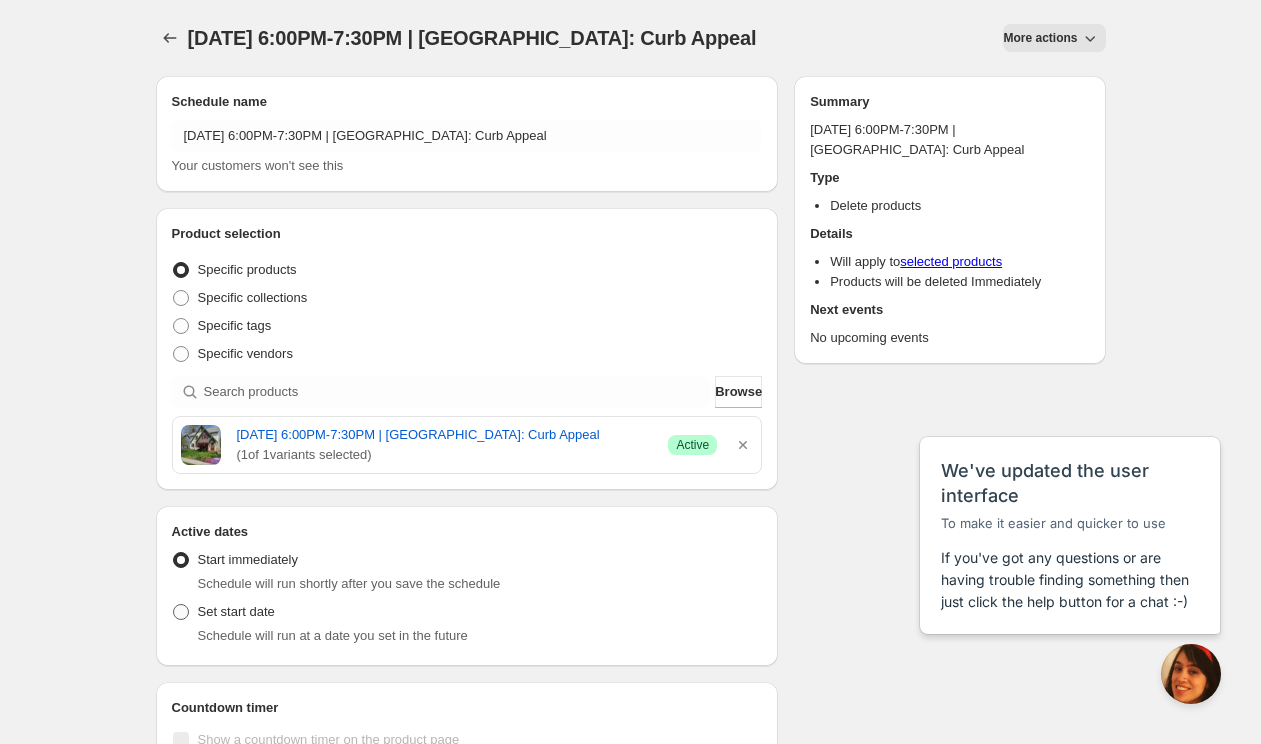click on "Set start date" at bounding box center [236, 611] 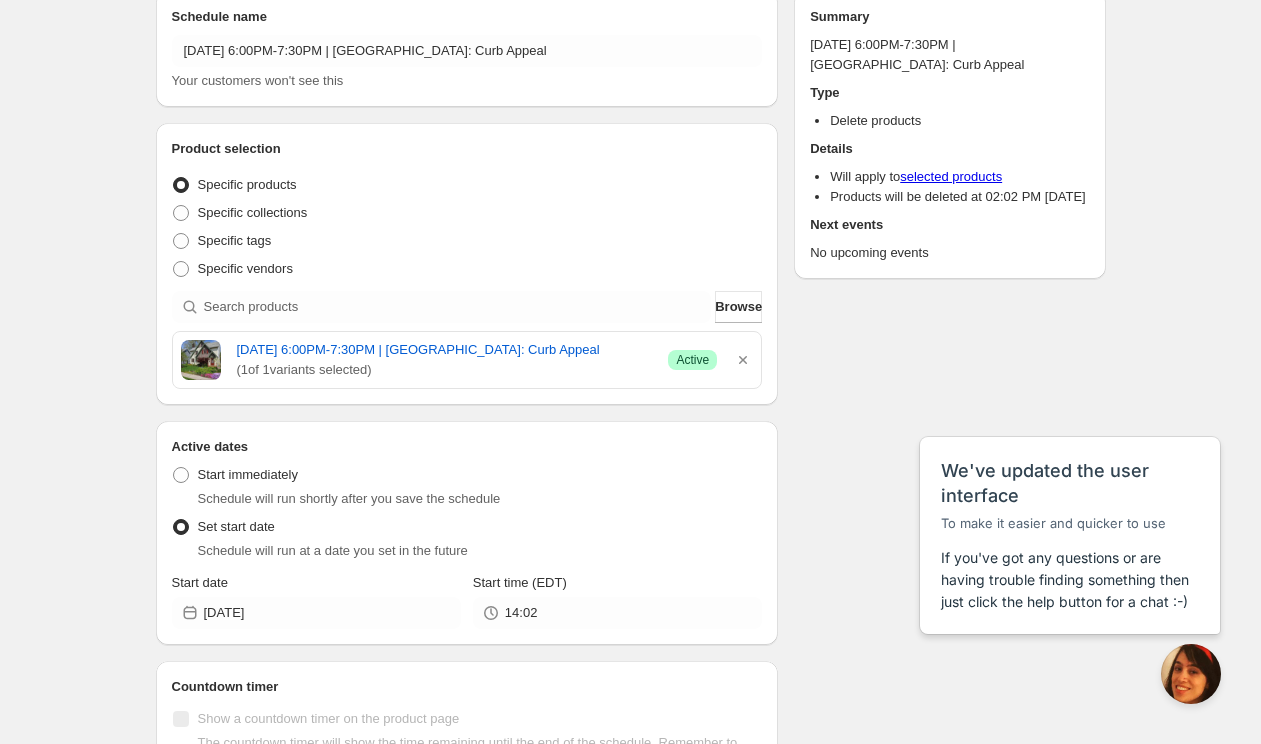 scroll, scrollTop: 108, scrollLeft: 0, axis: vertical 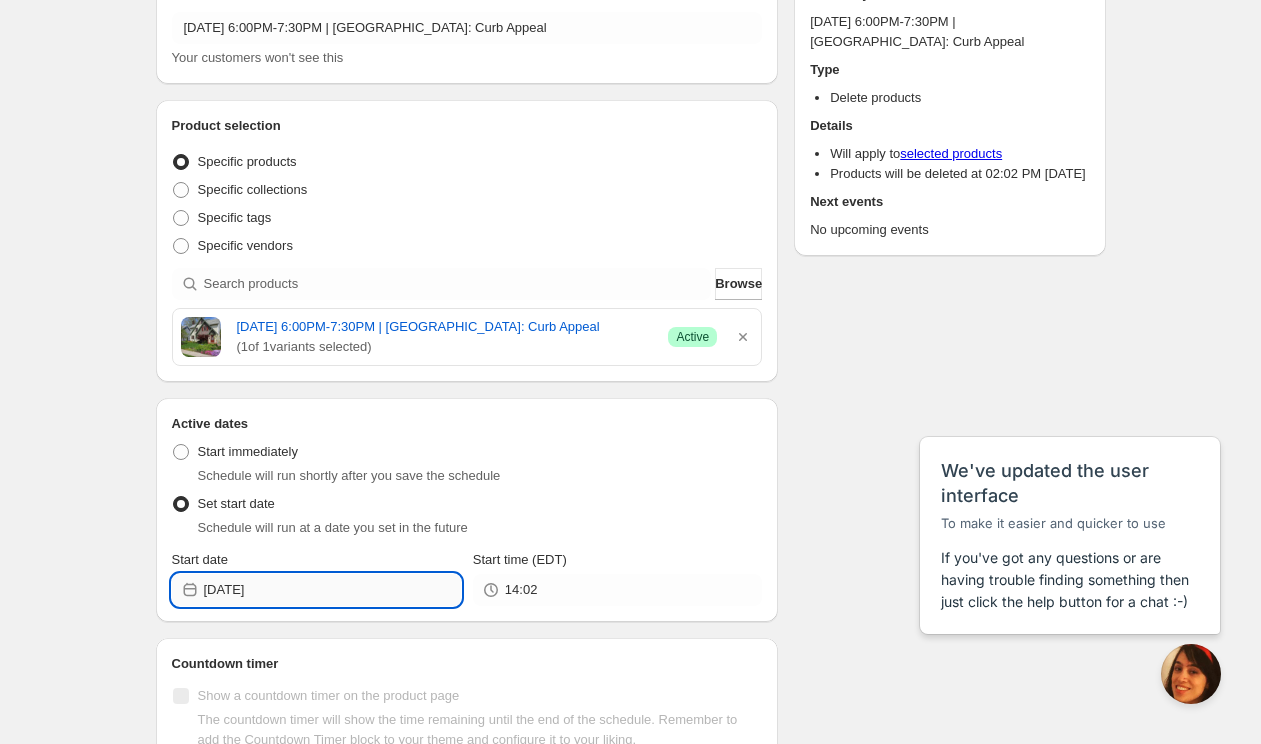 click on "[DATE]" at bounding box center [332, 590] 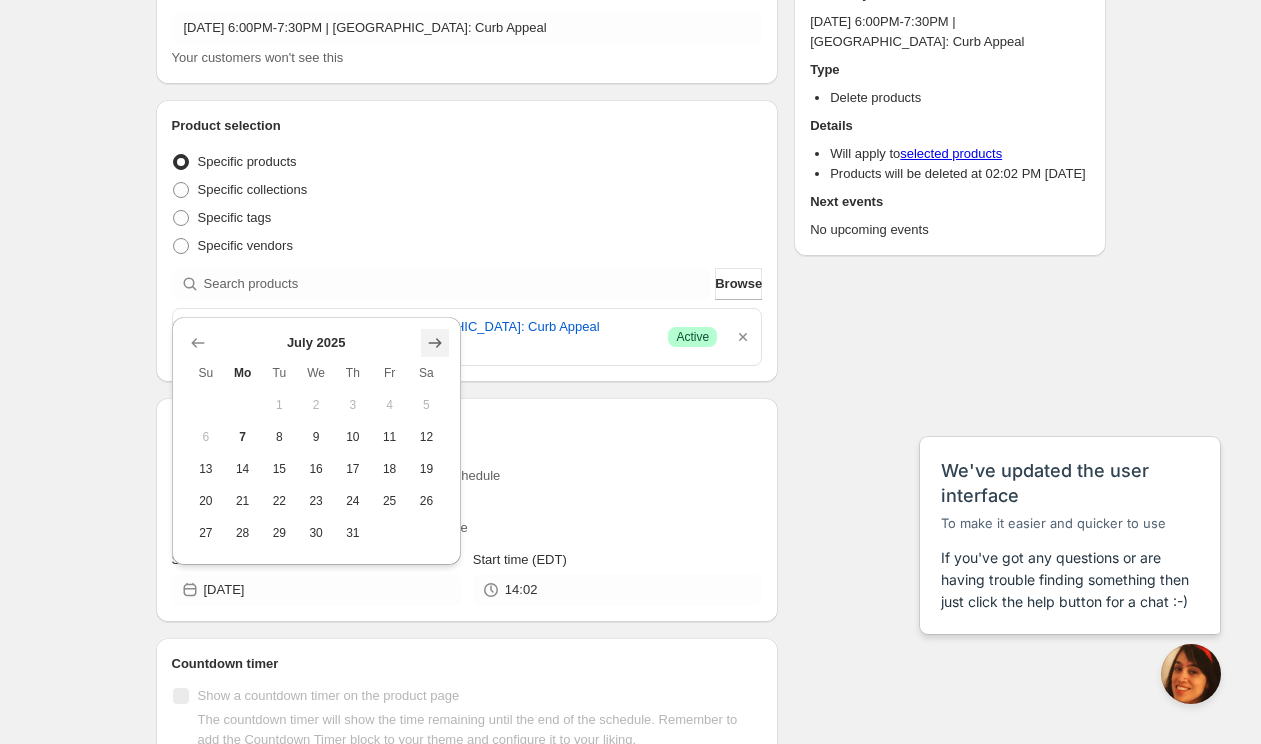 click at bounding box center (435, 343) 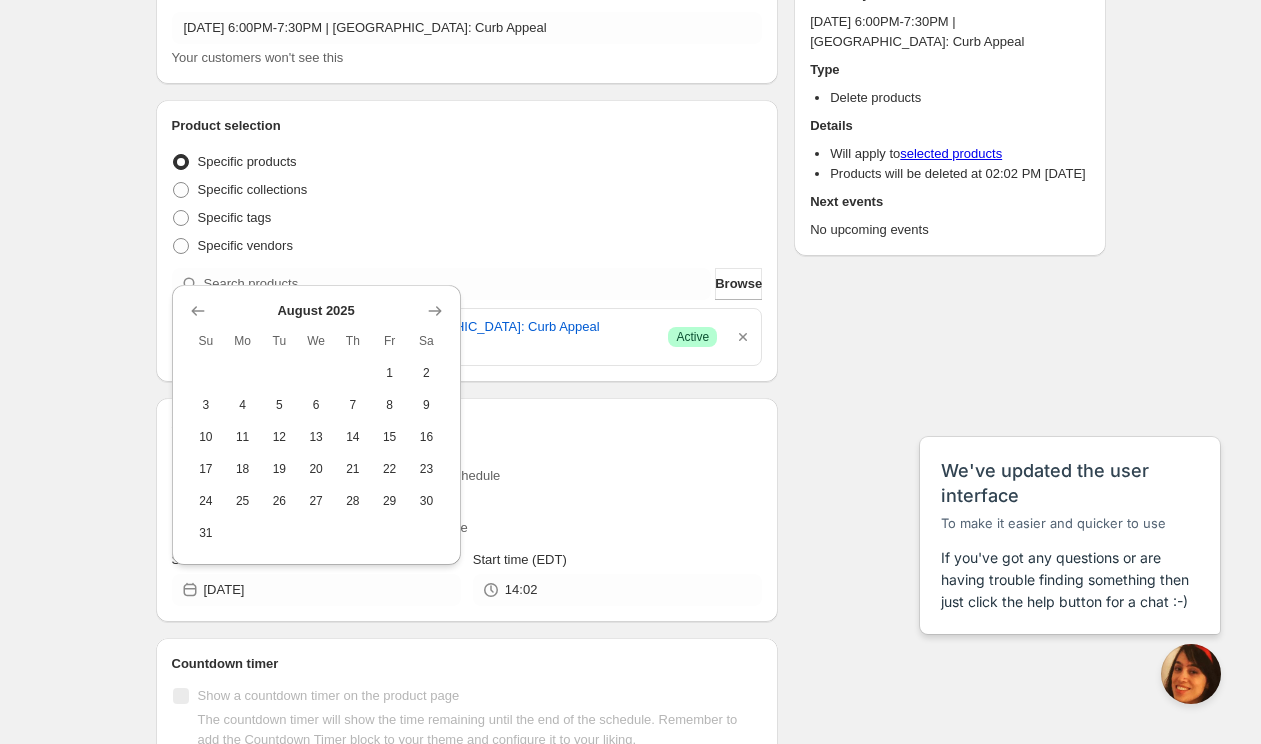 click on "[DATE] Su Mo Tu We Th Fr Sa 1 2 3 4 5 6 7 8 9 10 11 12 13 14 15 16 17 18 19 20 21 22 23 24 25 26 27 28 29 30 31" at bounding box center [308, 417] 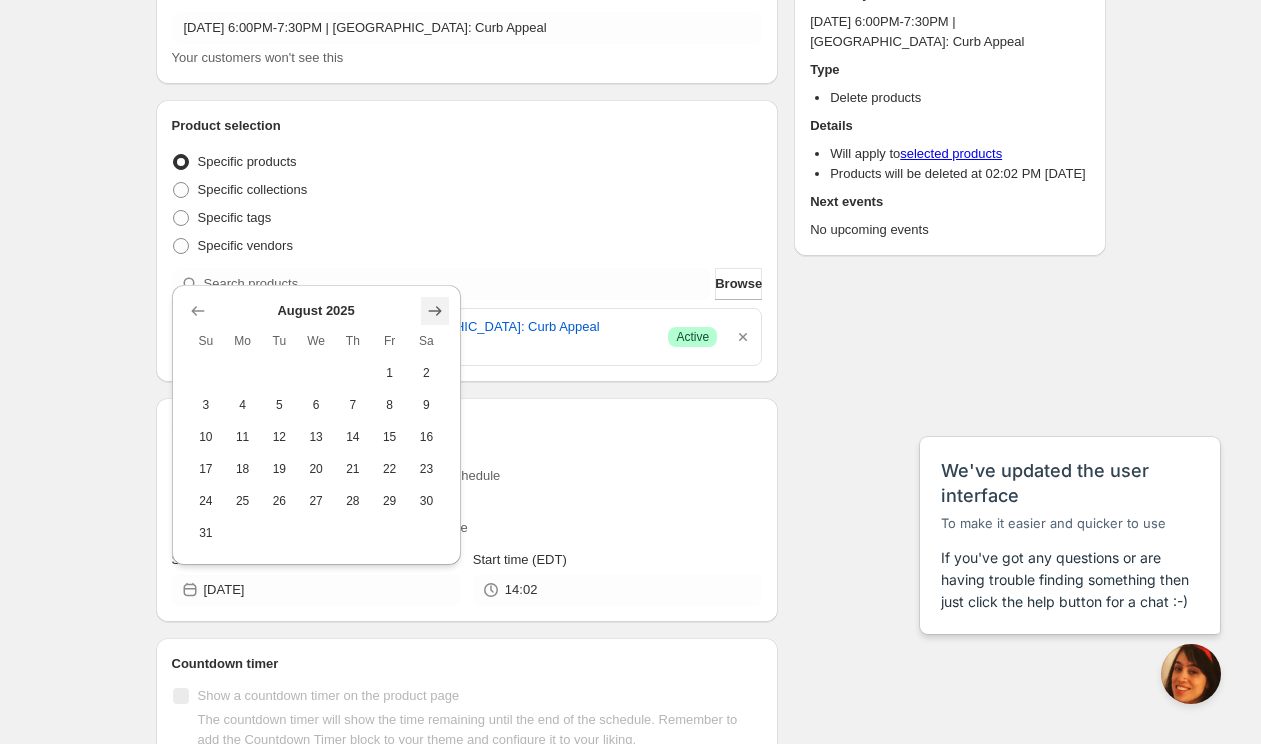 click at bounding box center (435, 311) 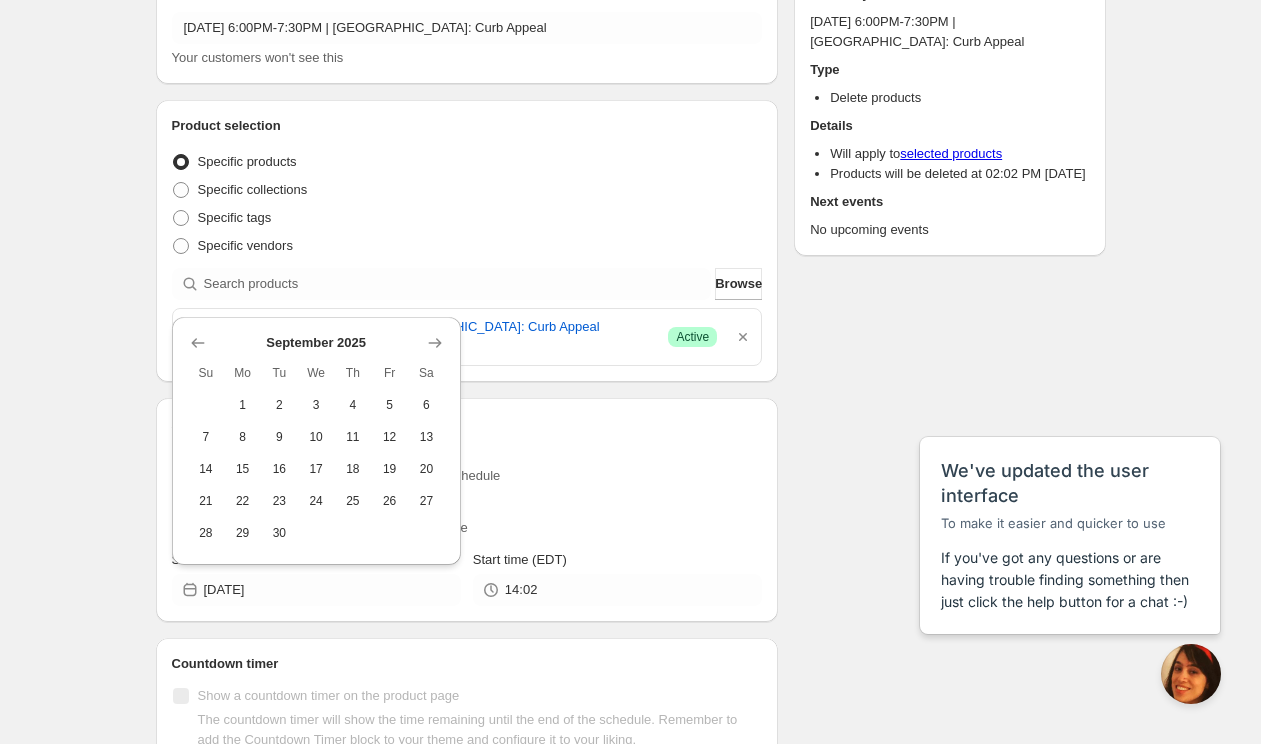 scroll, scrollTop: 107, scrollLeft: 0, axis: vertical 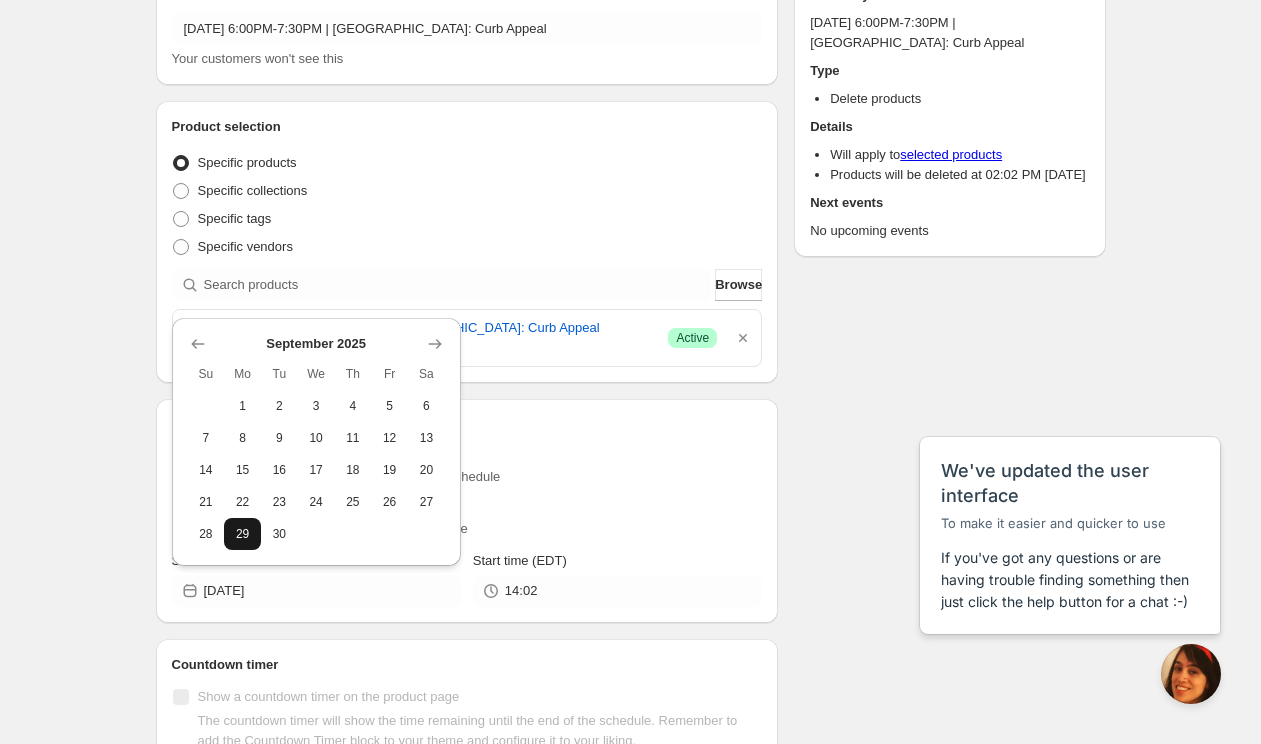 click on "29" at bounding box center [242, 534] 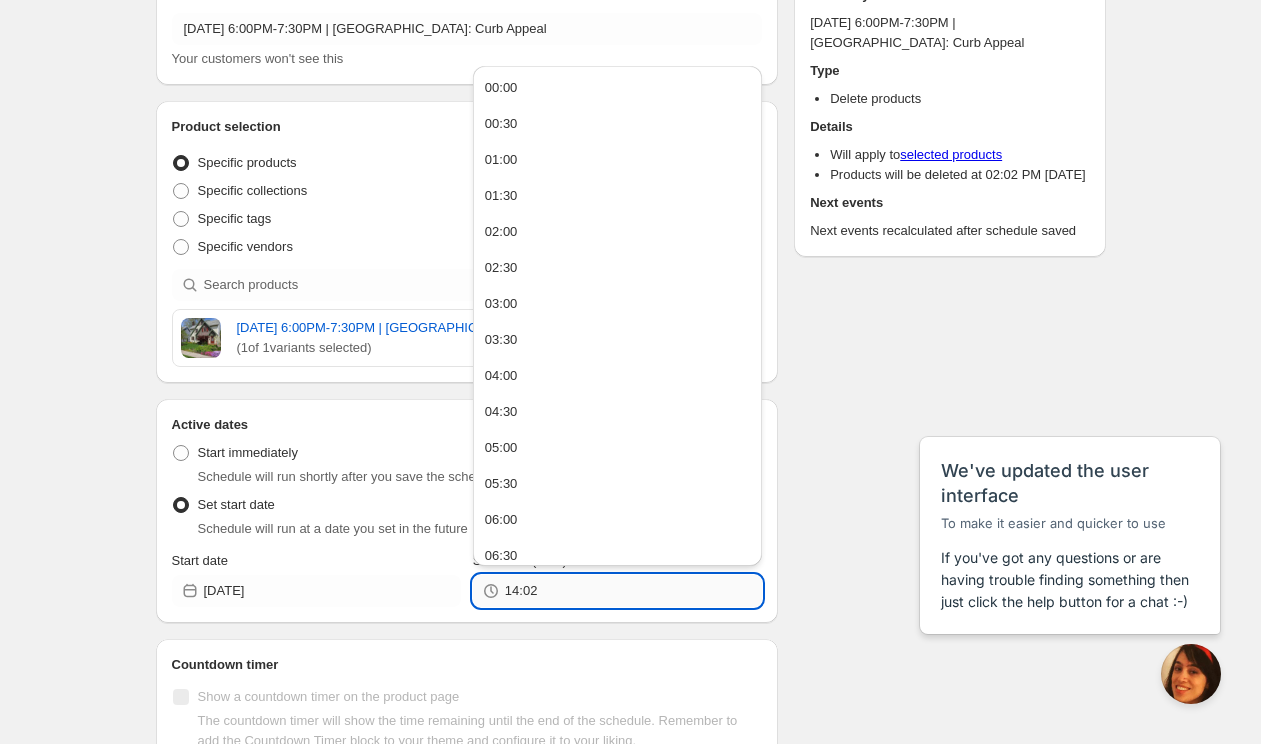 click on "14:02" at bounding box center [633, 591] 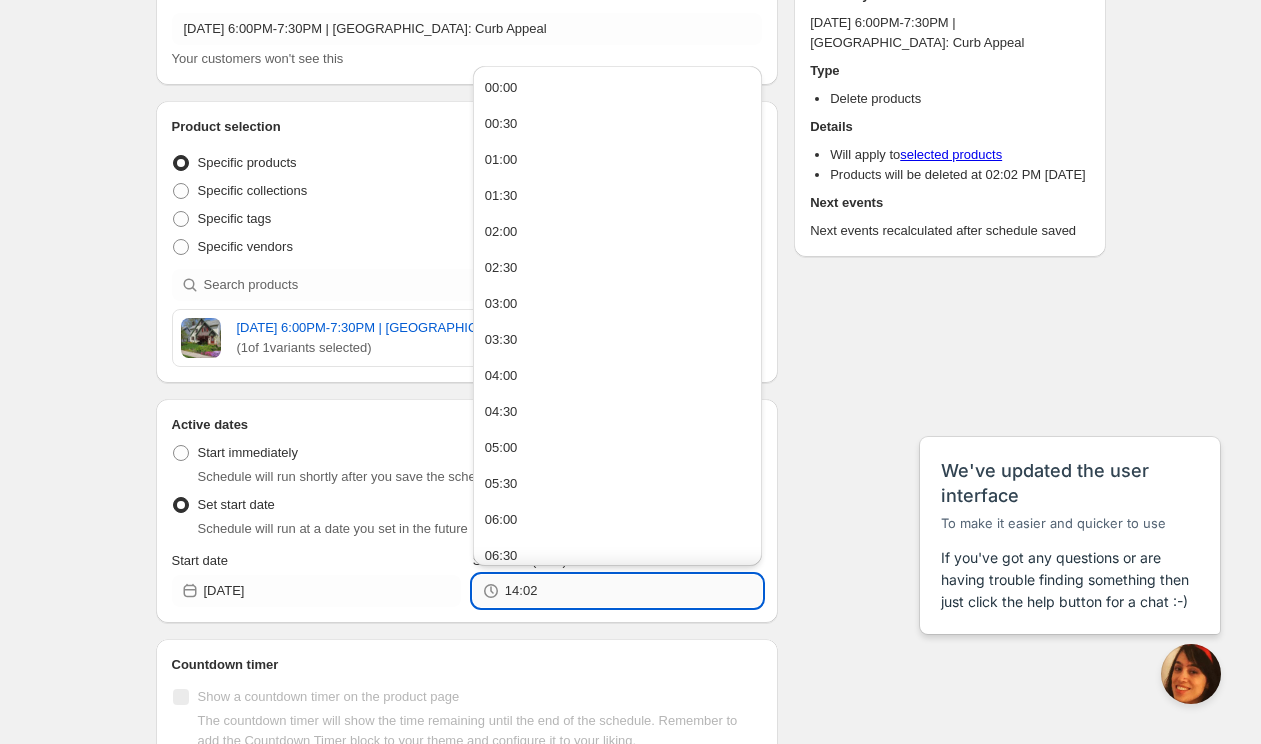 click on "14:02" at bounding box center (633, 591) 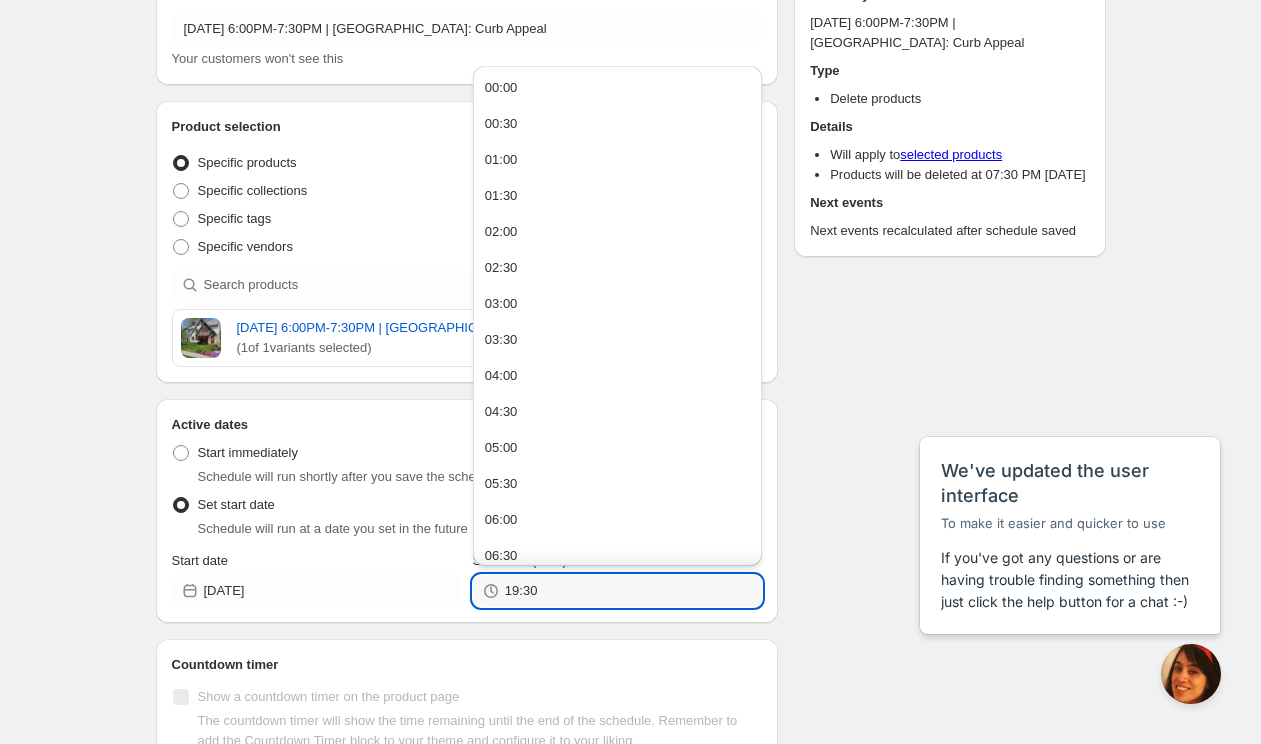 type on "19:30" 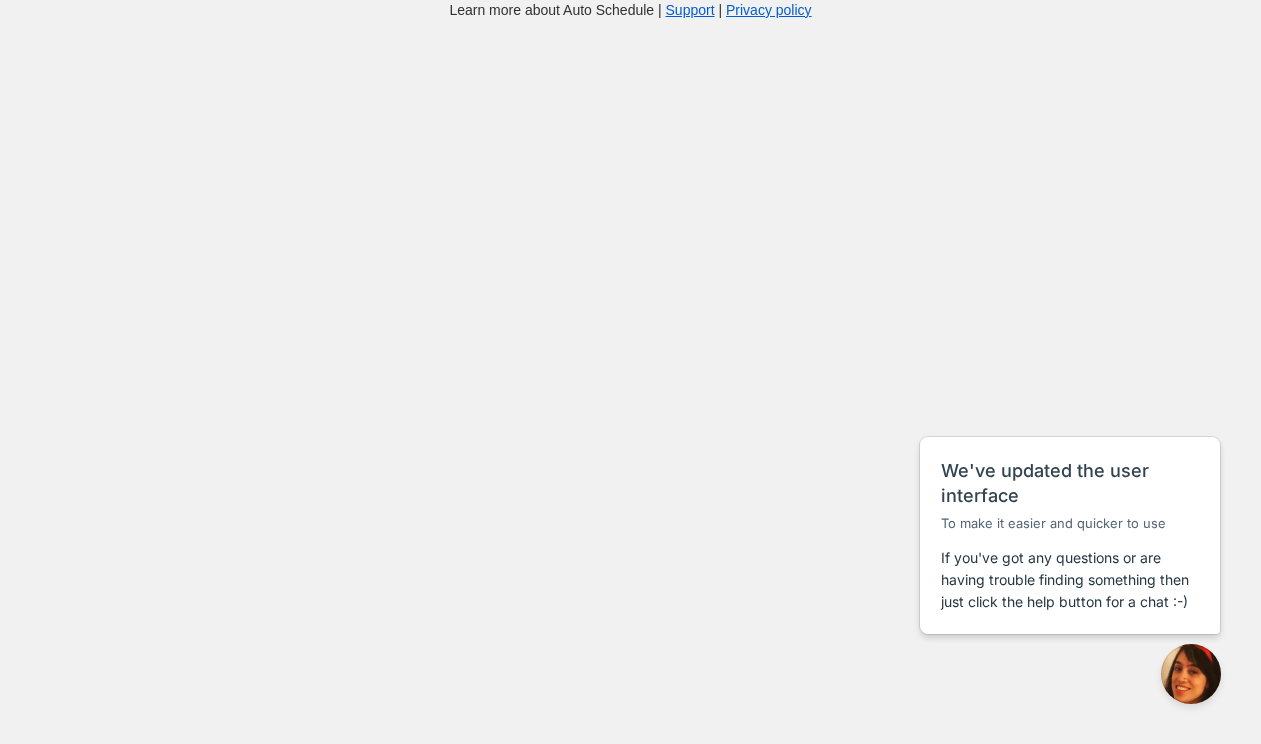 scroll, scrollTop: 0, scrollLeft: 0, axis: both 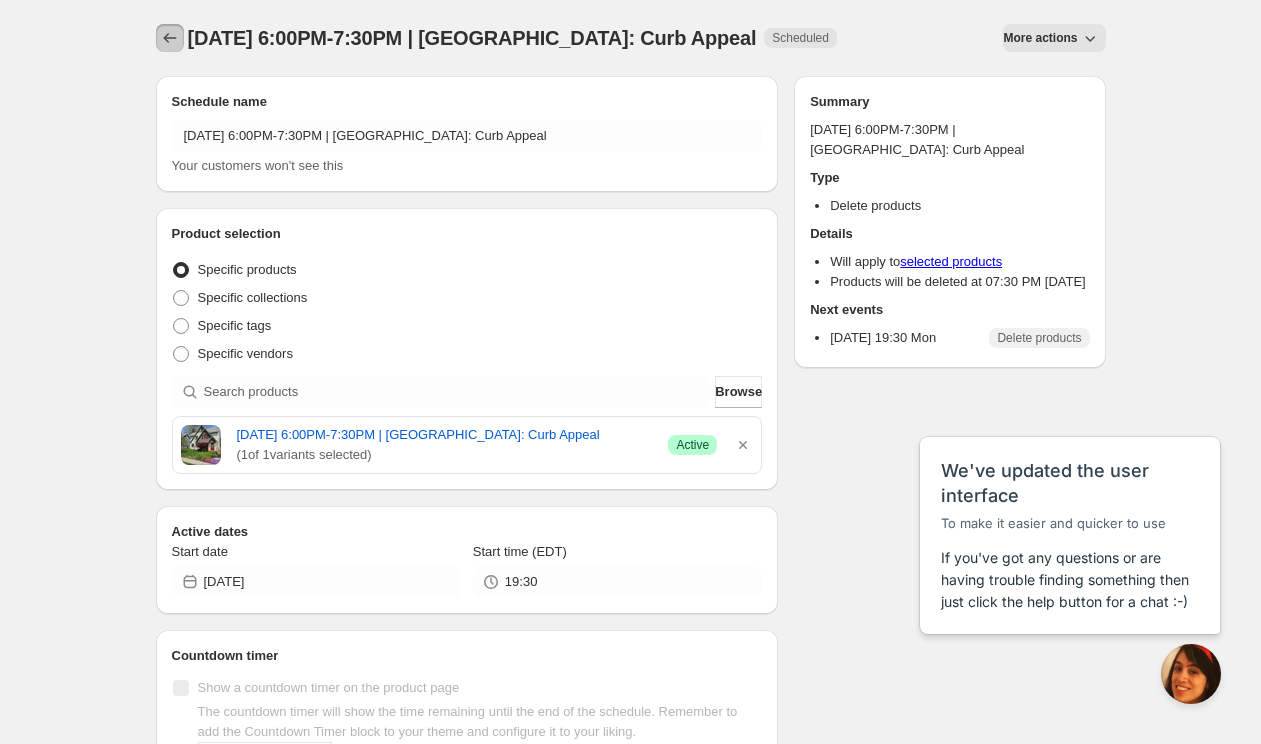 click 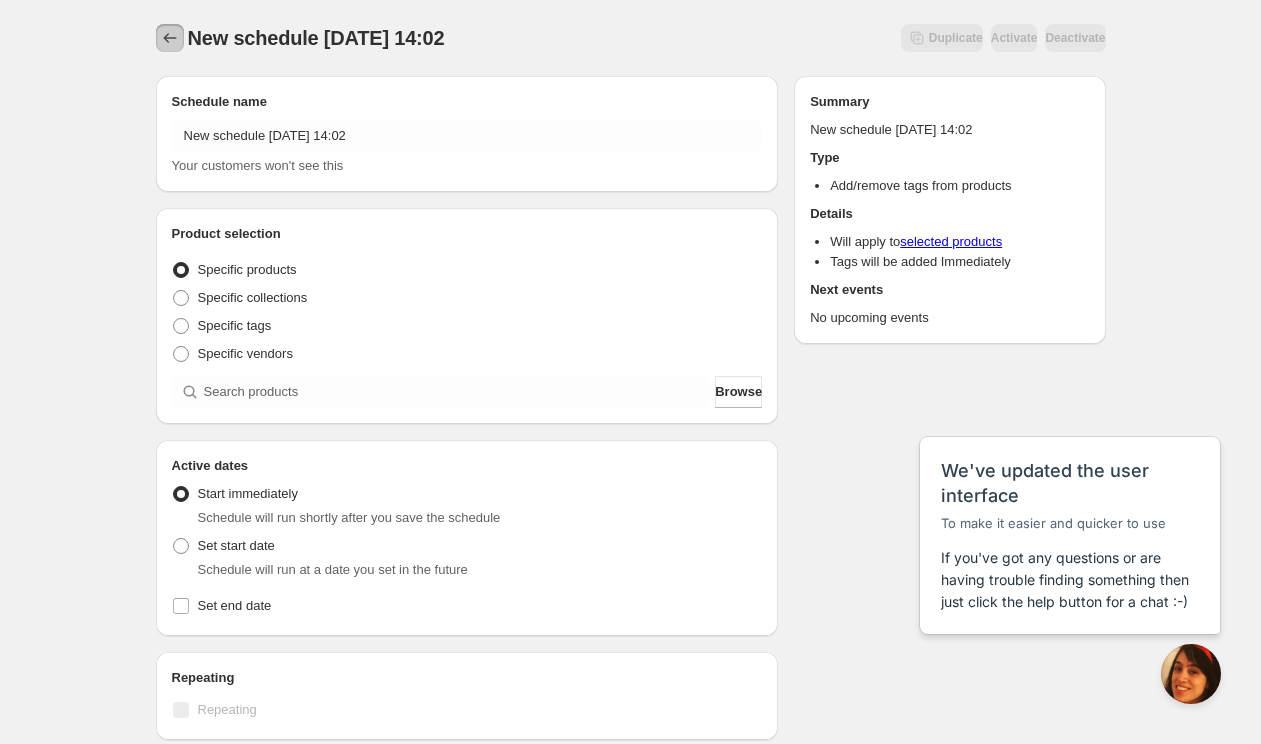 click 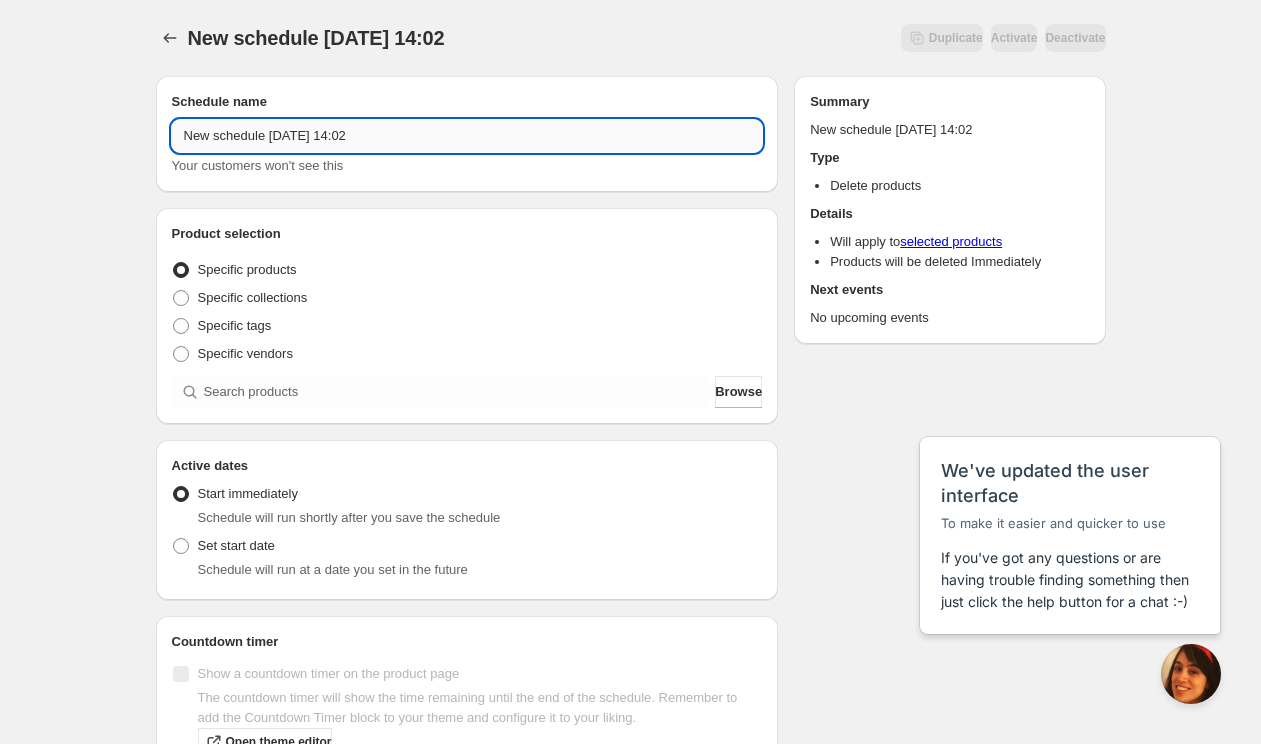 click on "New schedule [DATE] 14:02" at bounding box center (467, 136) 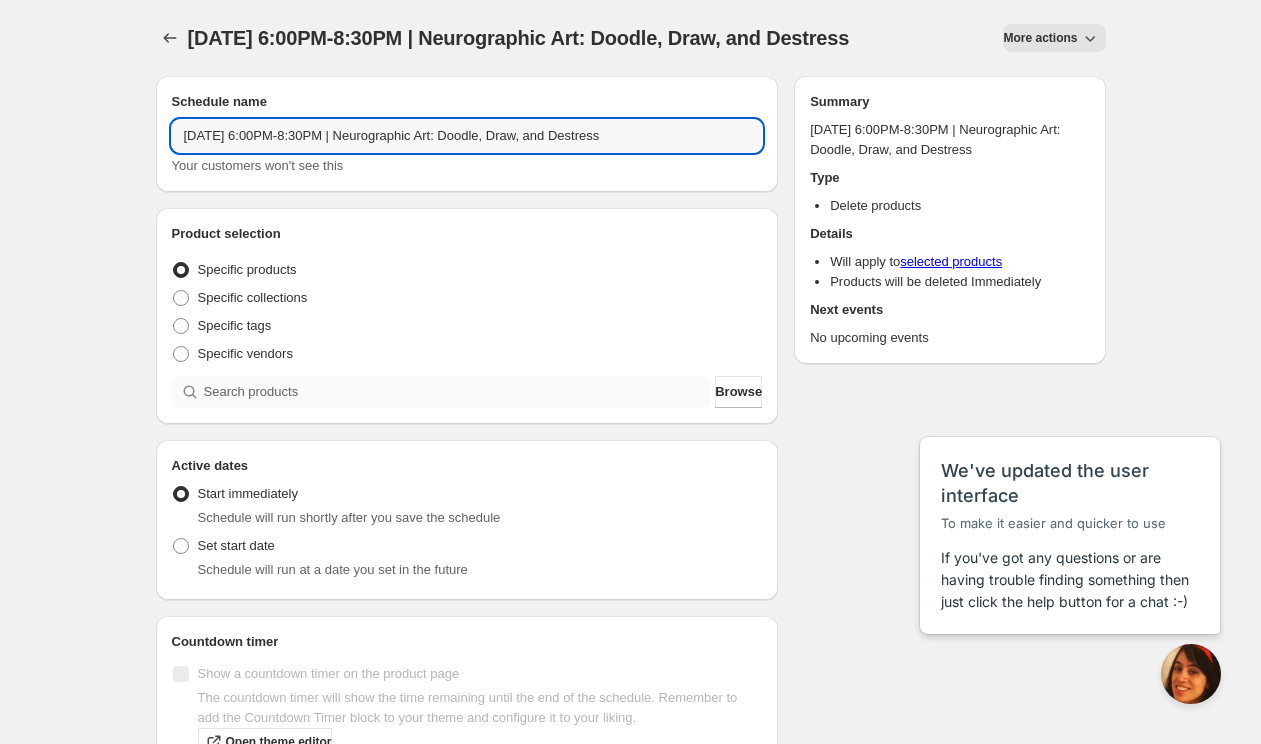 type on "[DATE] 6:00PM-8:30PM | Neurographic Art: Doodle, Draw, and Destress" 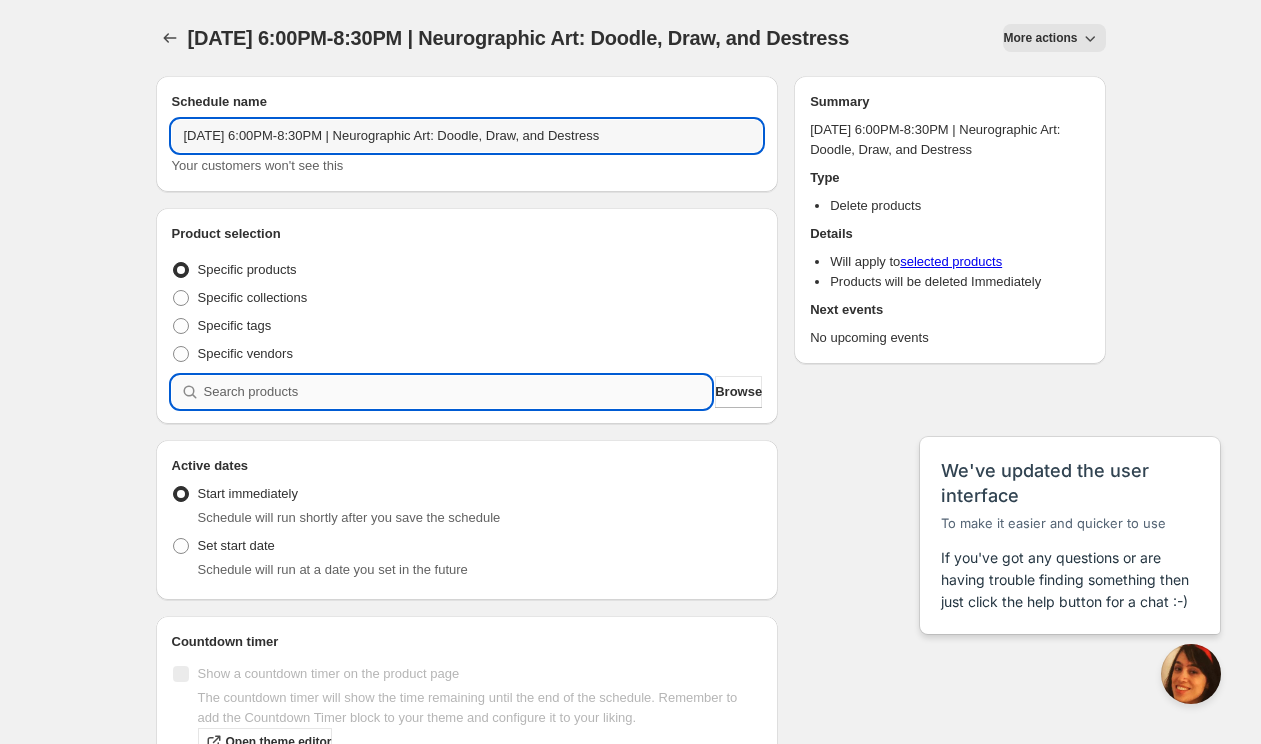 click at bounding box center (458, 392) 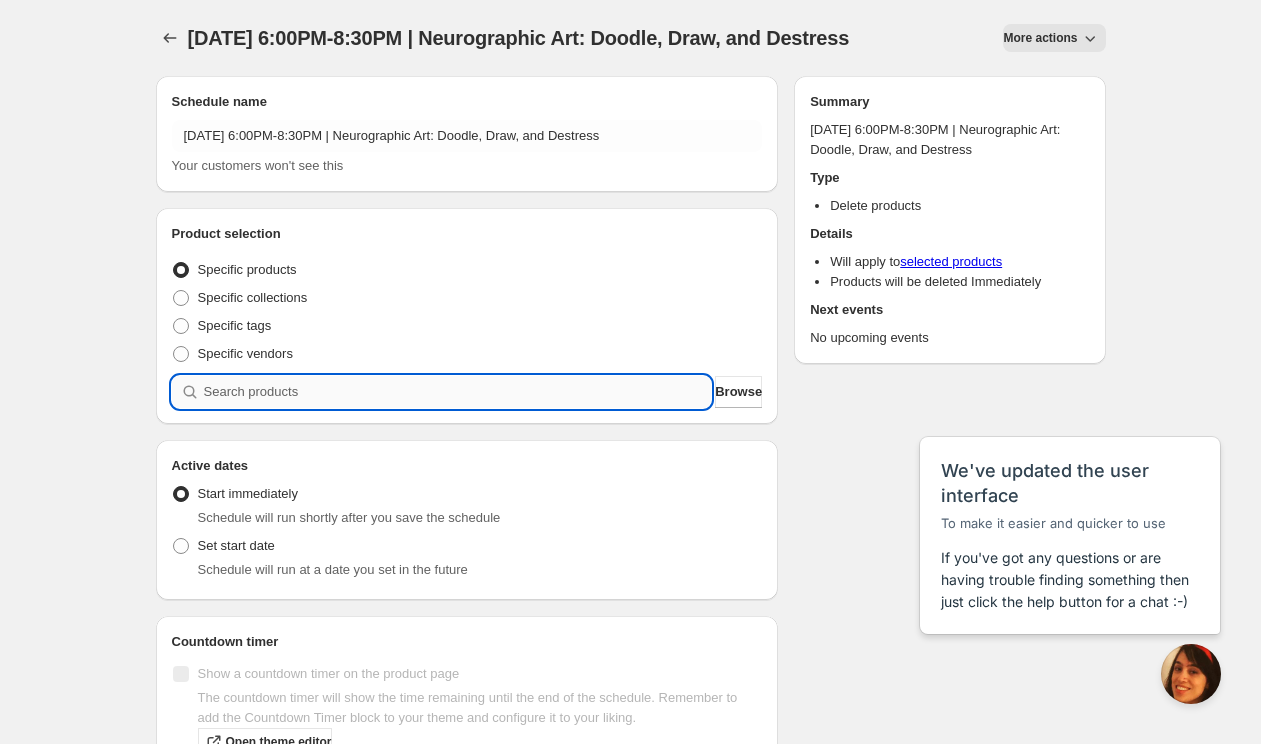 paste 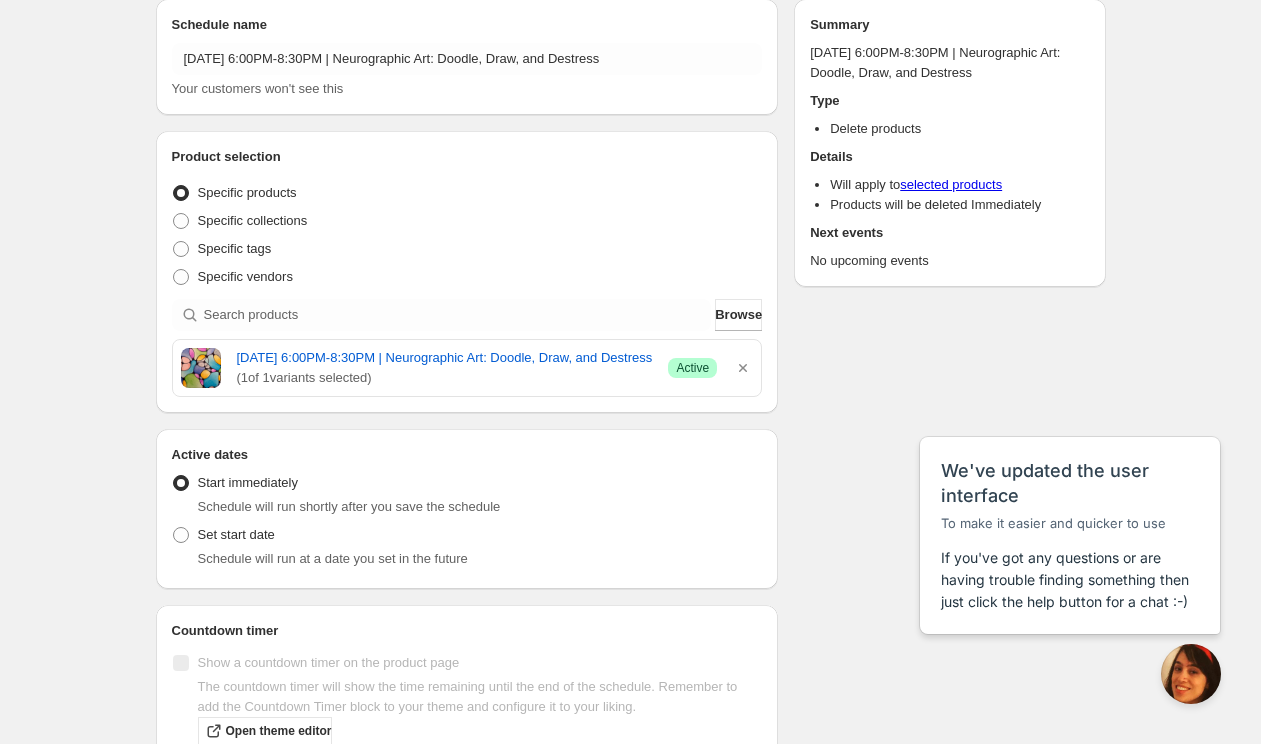 scroll, scrollTop: 118, scrollLeft: 0, axis: vertical 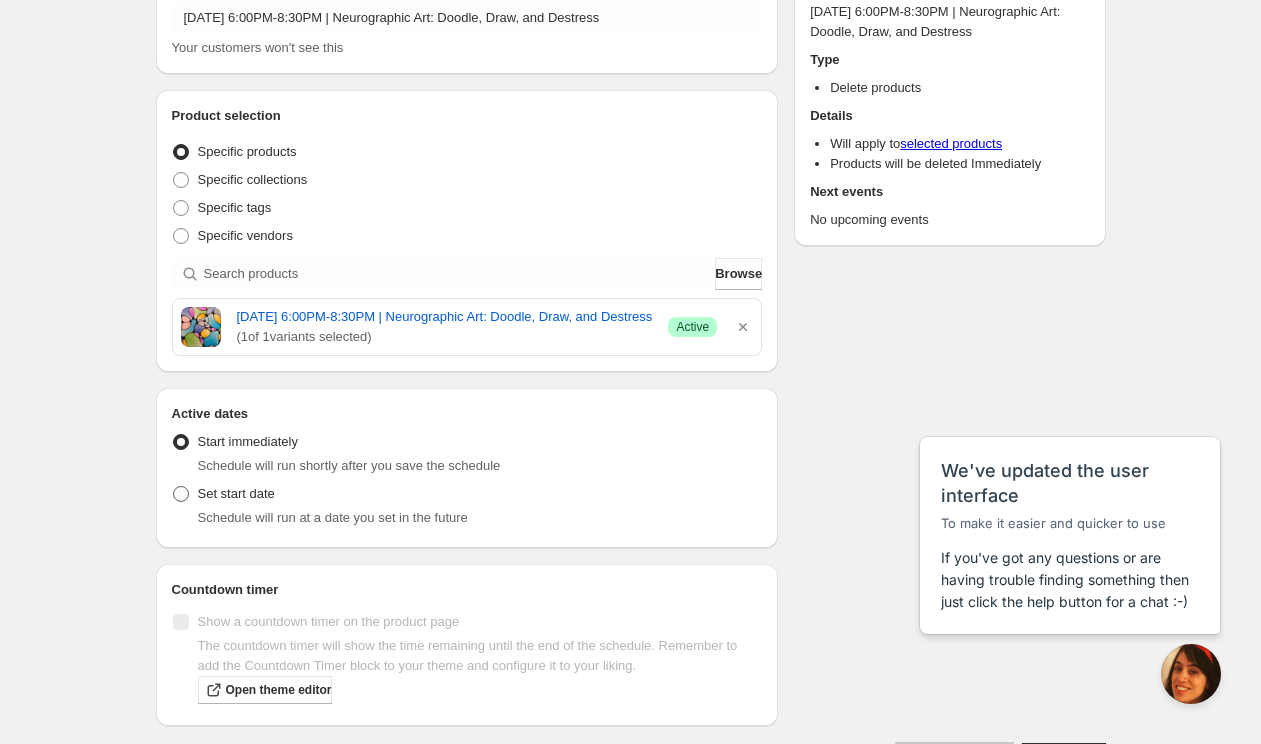 click on "Set start date" at bounding box center [236, 493] 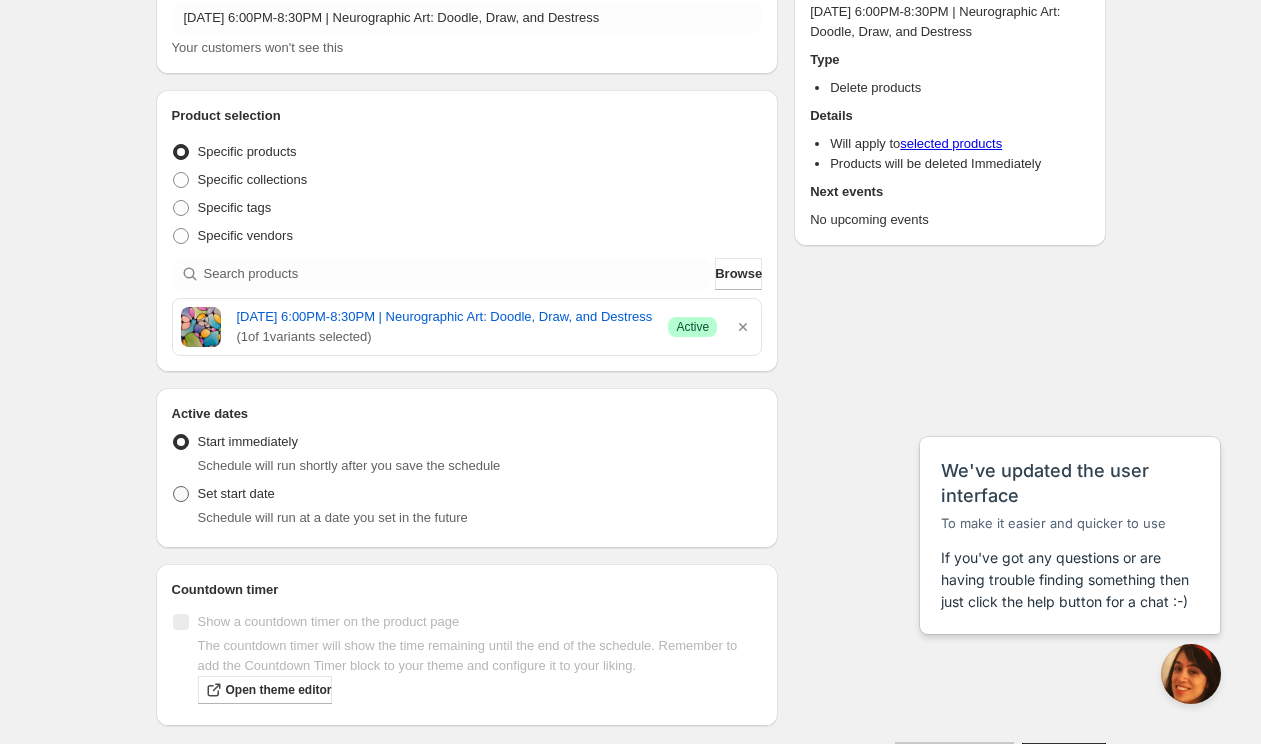 radio on "true" 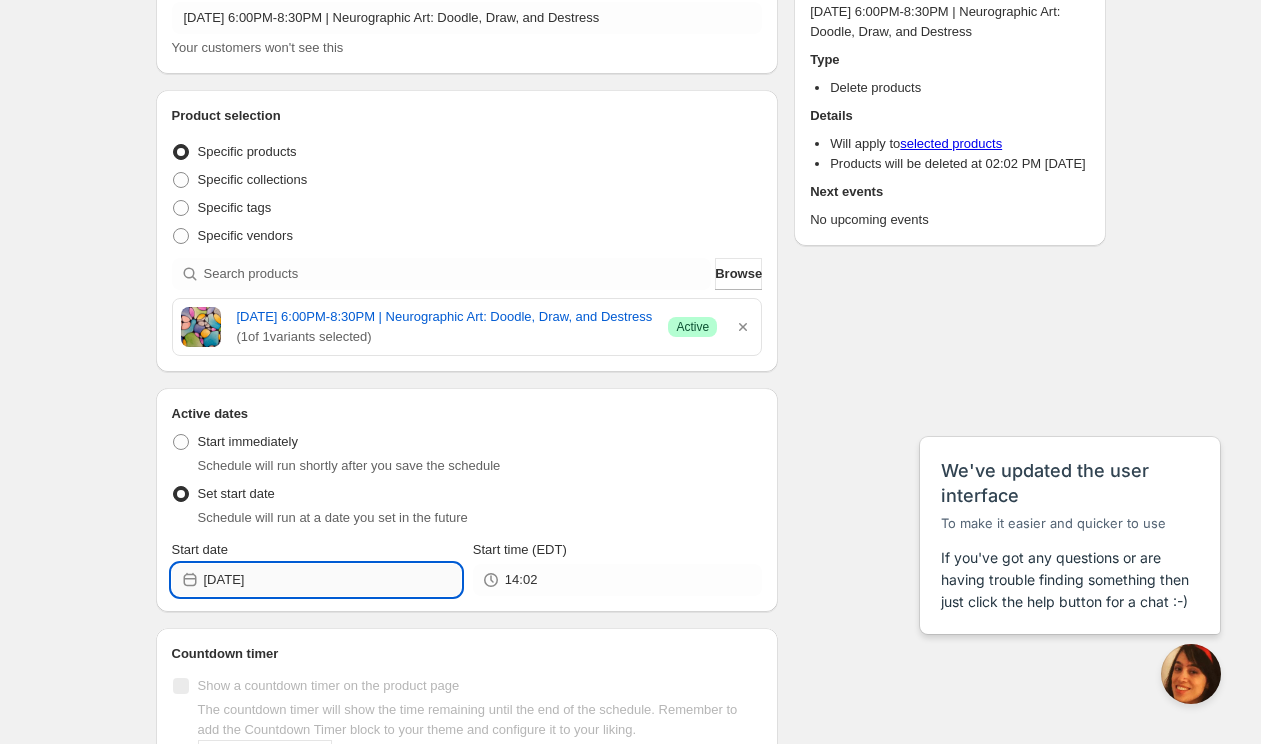 click on "[DATE]" at bounding box center (332, 580) 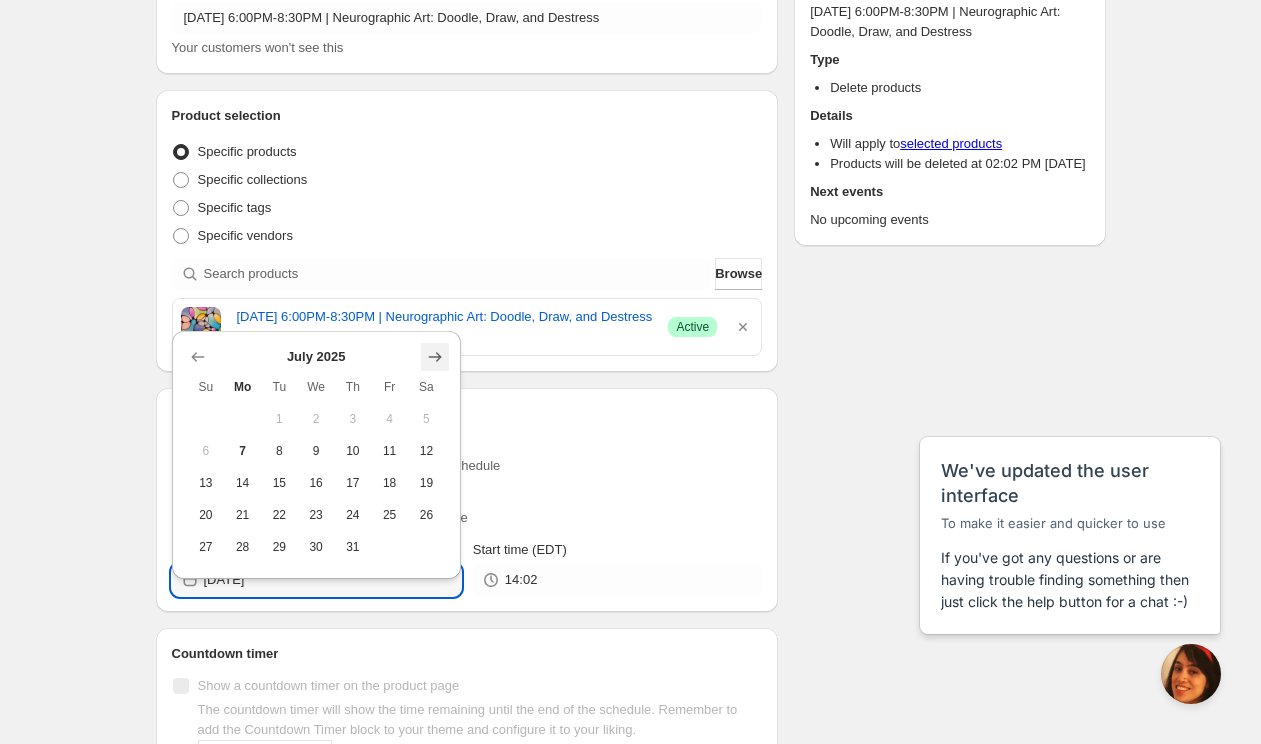 click at bounding box center (435, 357) 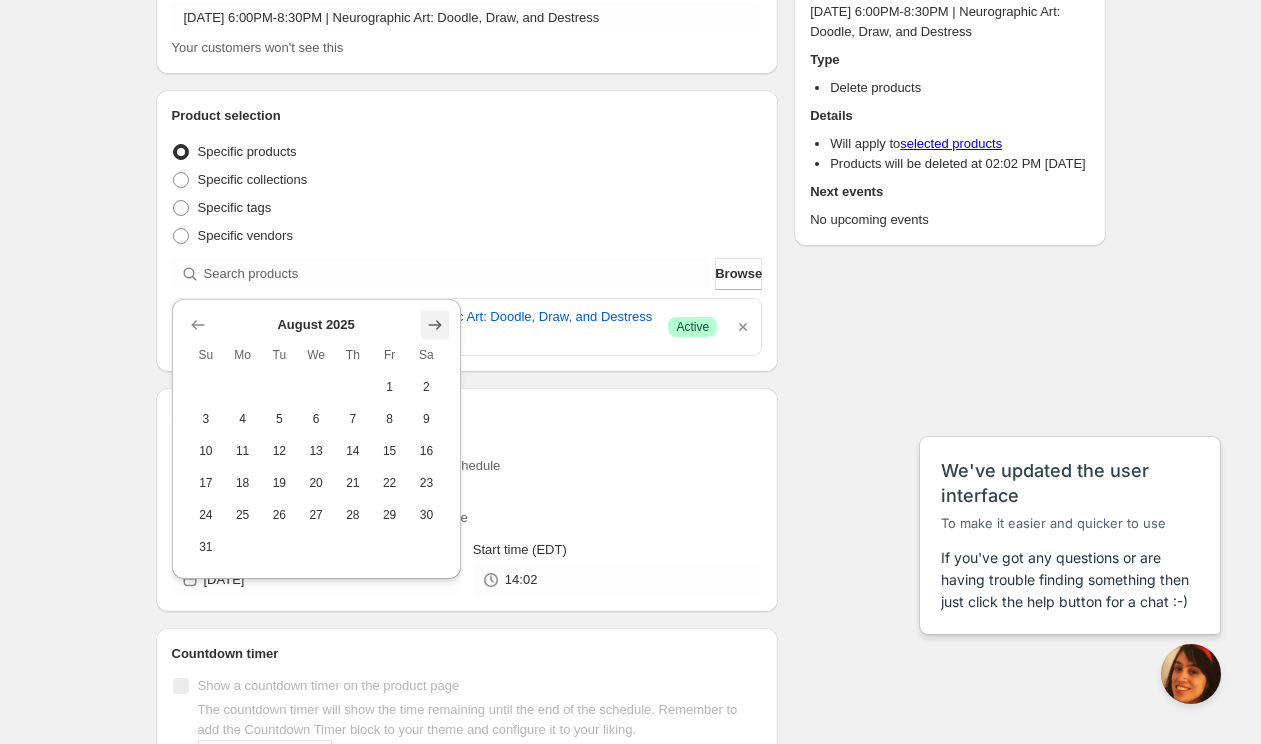 click 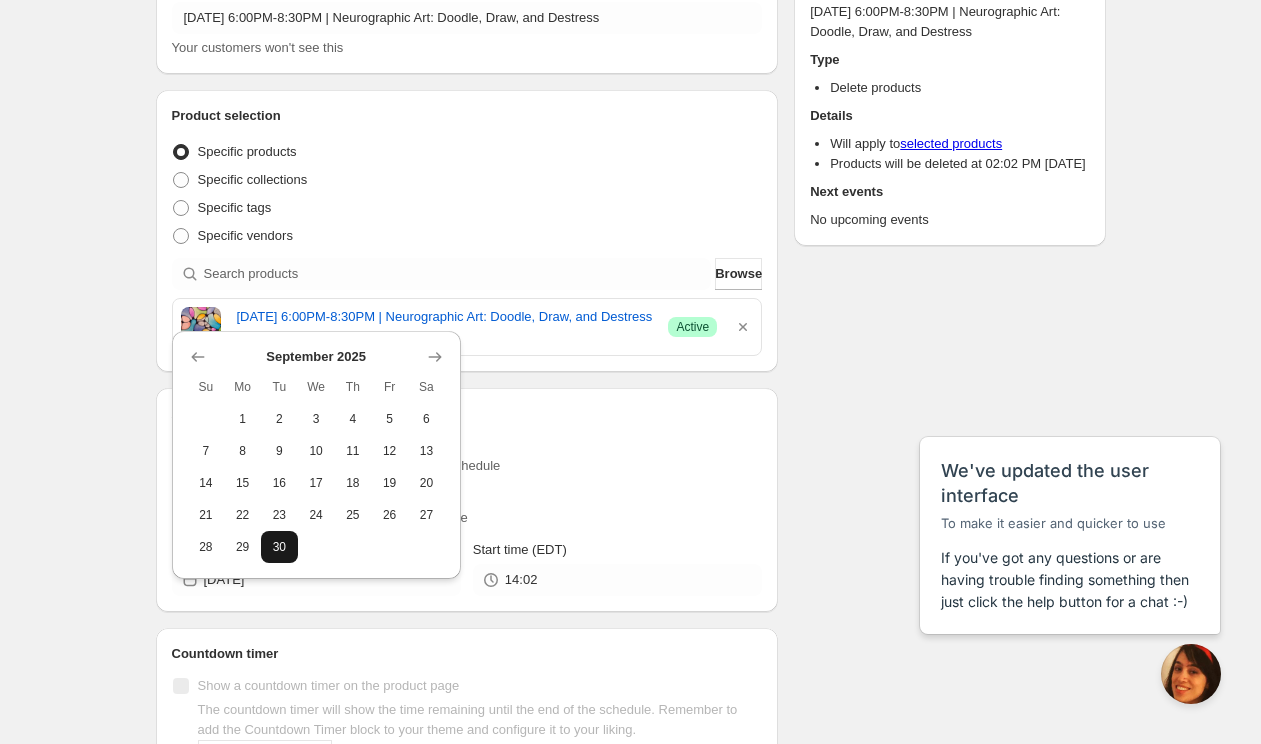 click on "30" at bounding box center (279, 547) 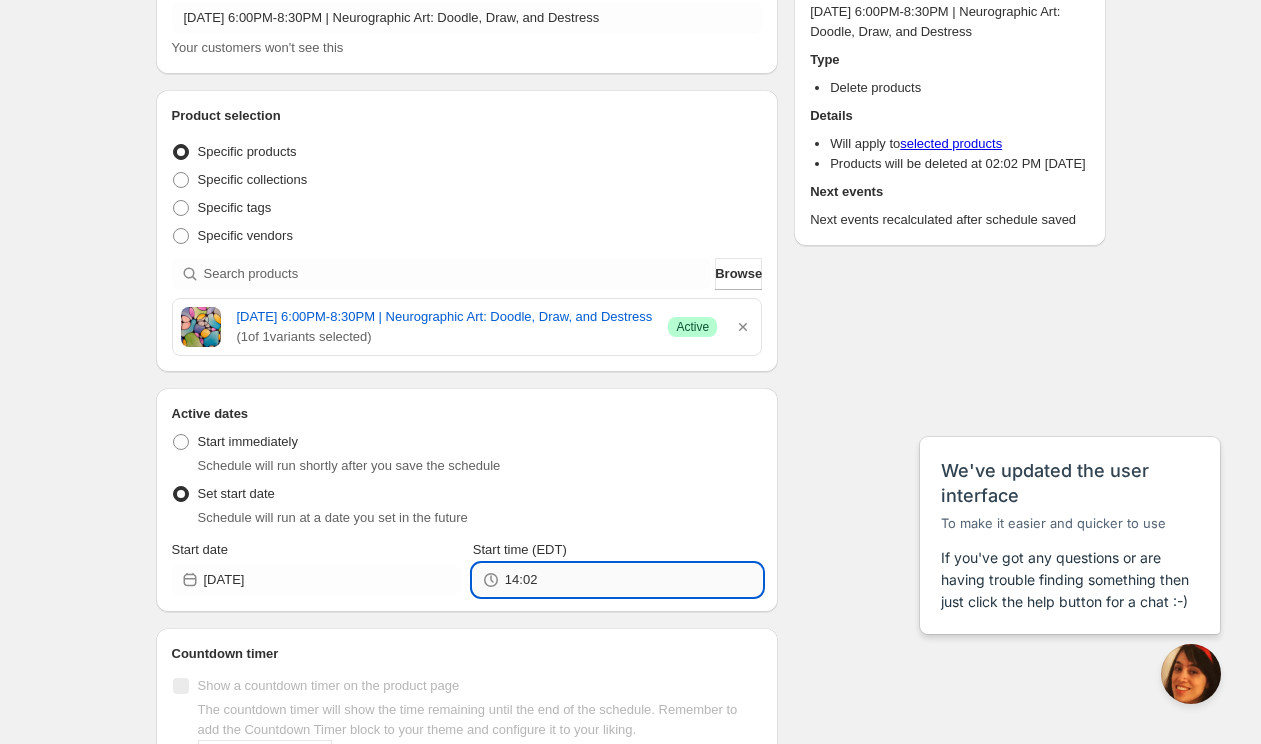 click on "14:02" at bounding box center [633, 580] 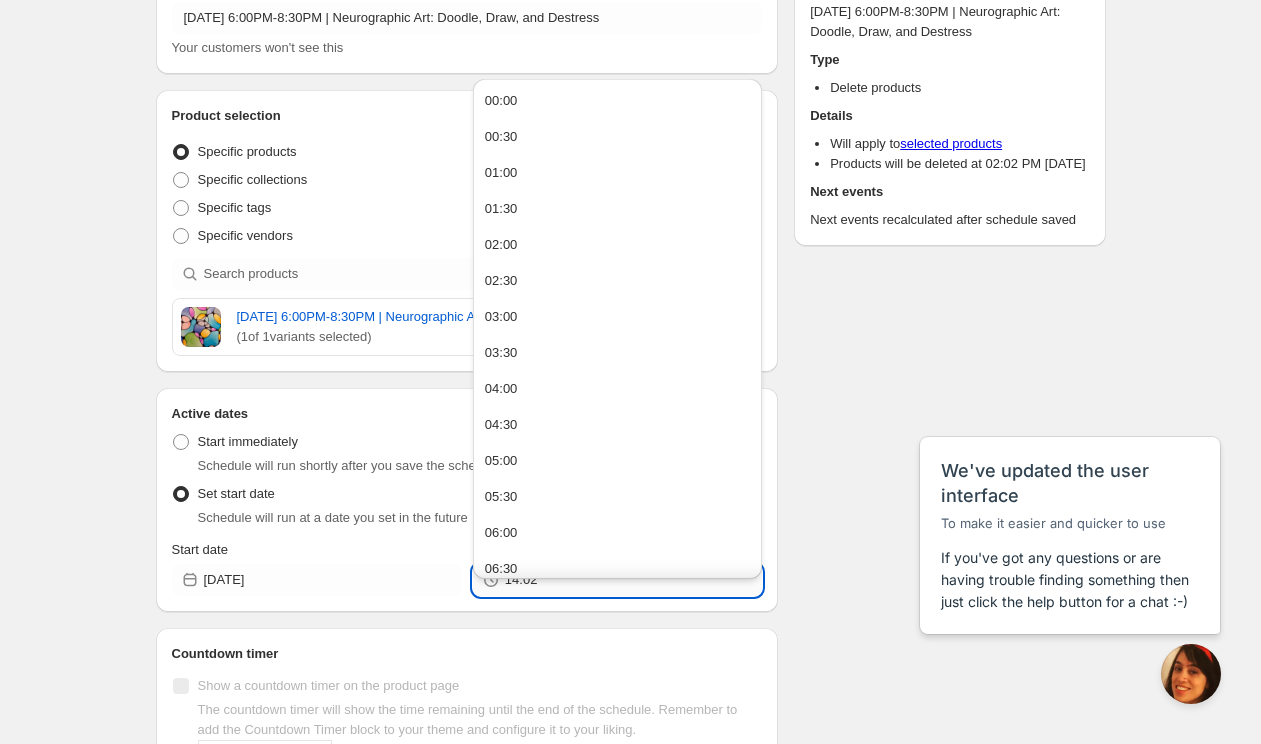 click on "14:02" at bounding box center (633, 580) 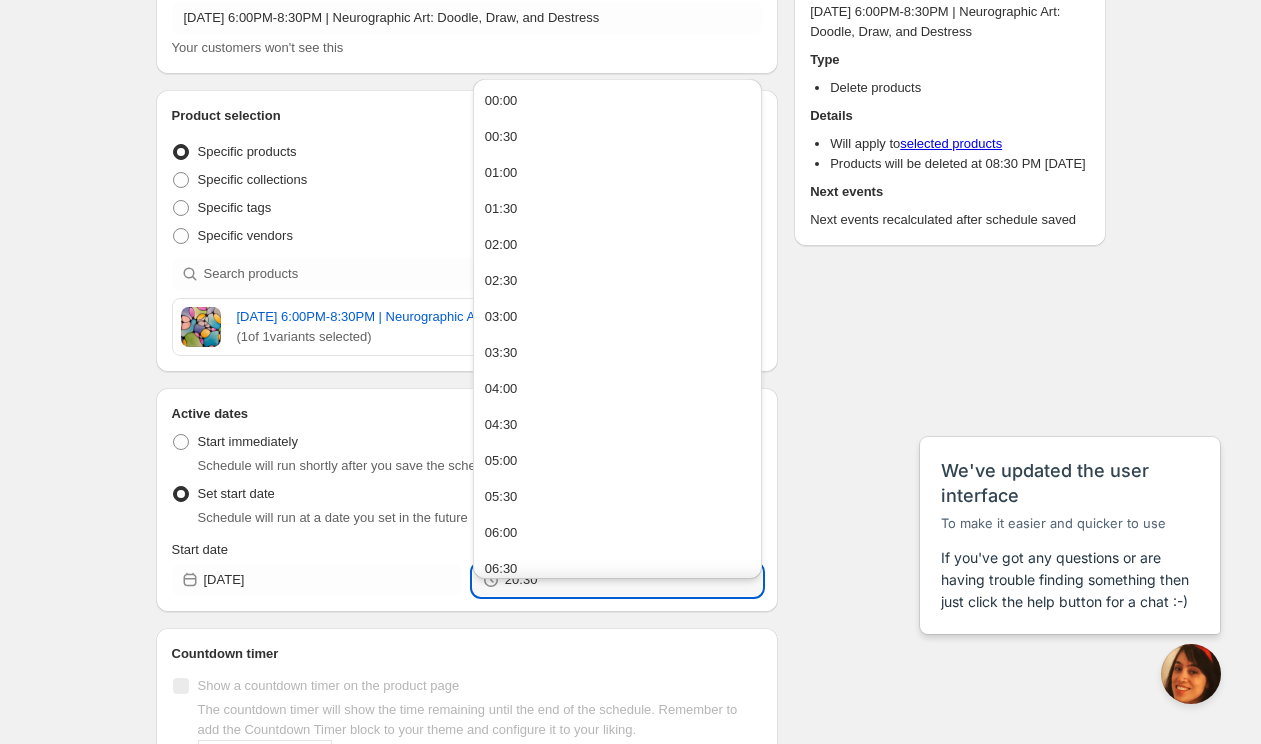 type on "20:30" 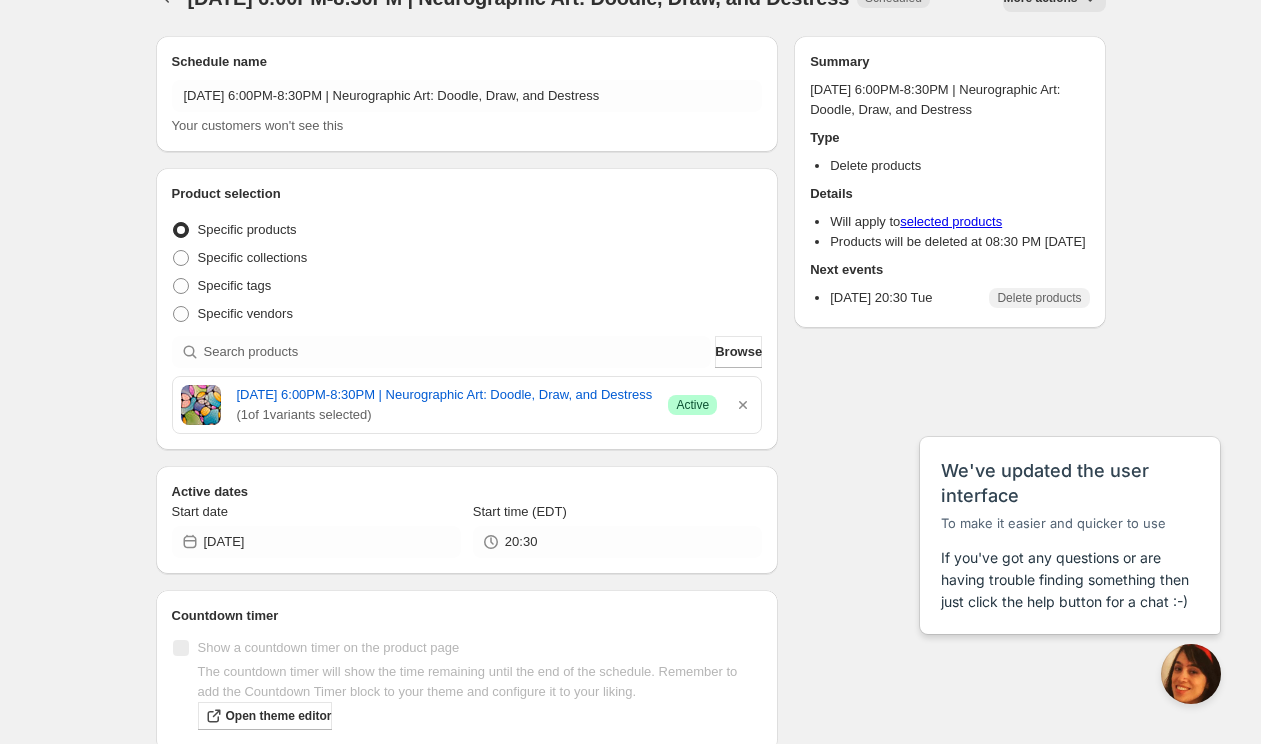 scroll, scrollTop: 0, scrollLeft: 0, axis: both 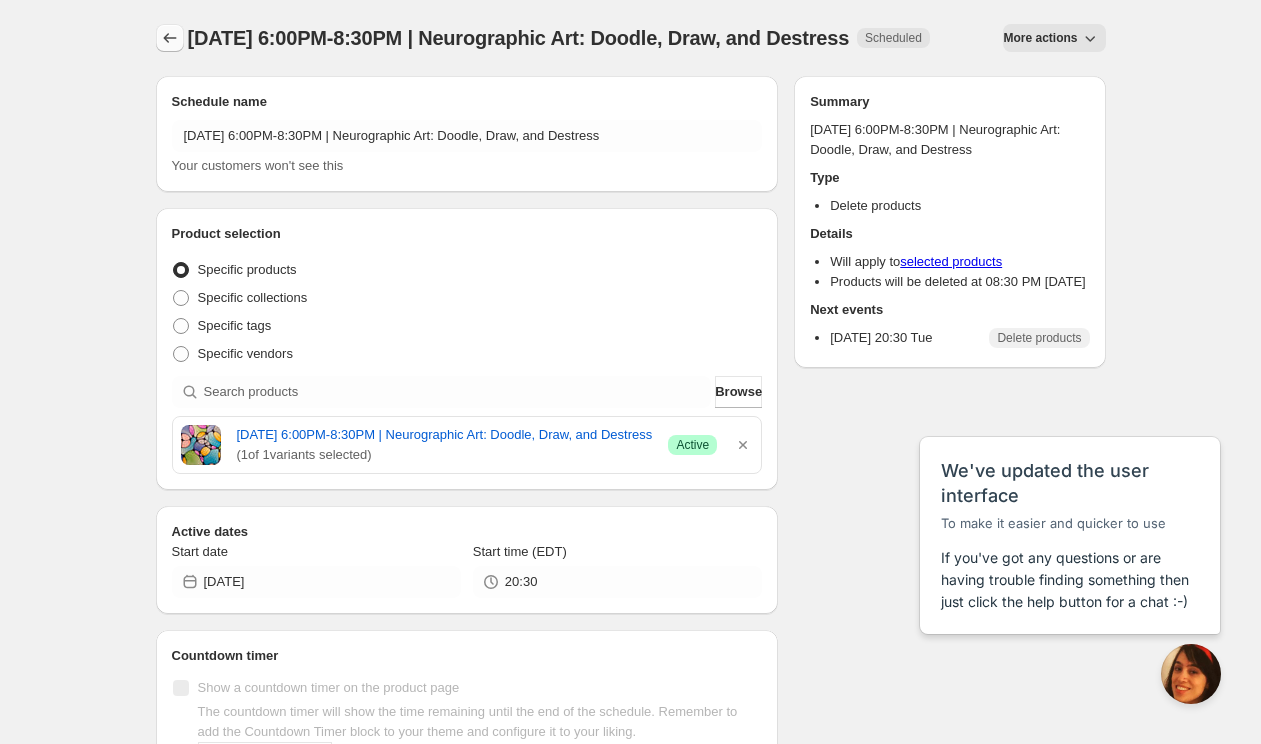 click 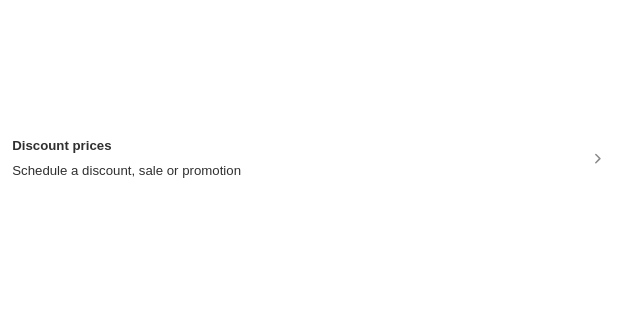 scroll, scrollTop: 0, scrollLeft: 0, axis: both 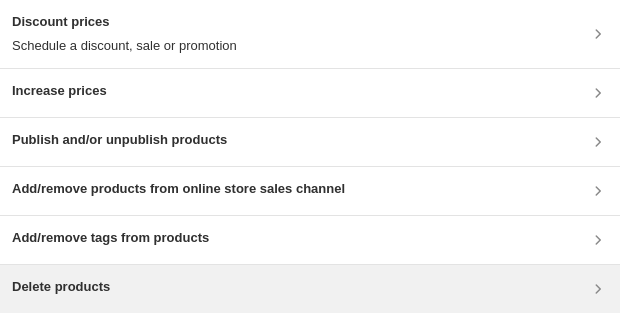click on "Delete products" at bounding box center (310, 289) 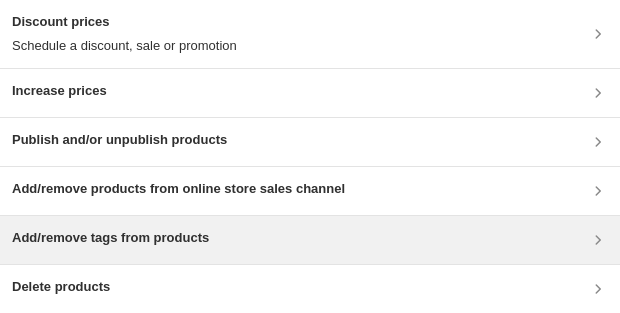 click on "Add/remove tags from products" at bounding box center (310, 240) 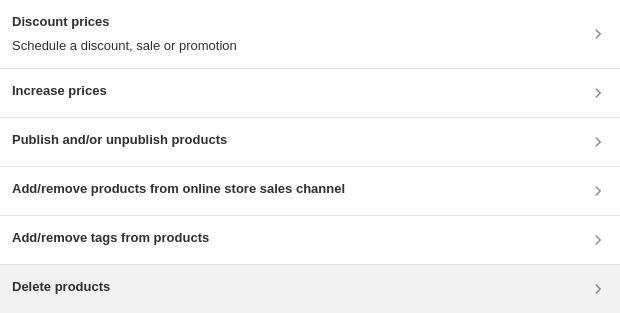 click on "Delete products" at bounding box center (310, 289) 